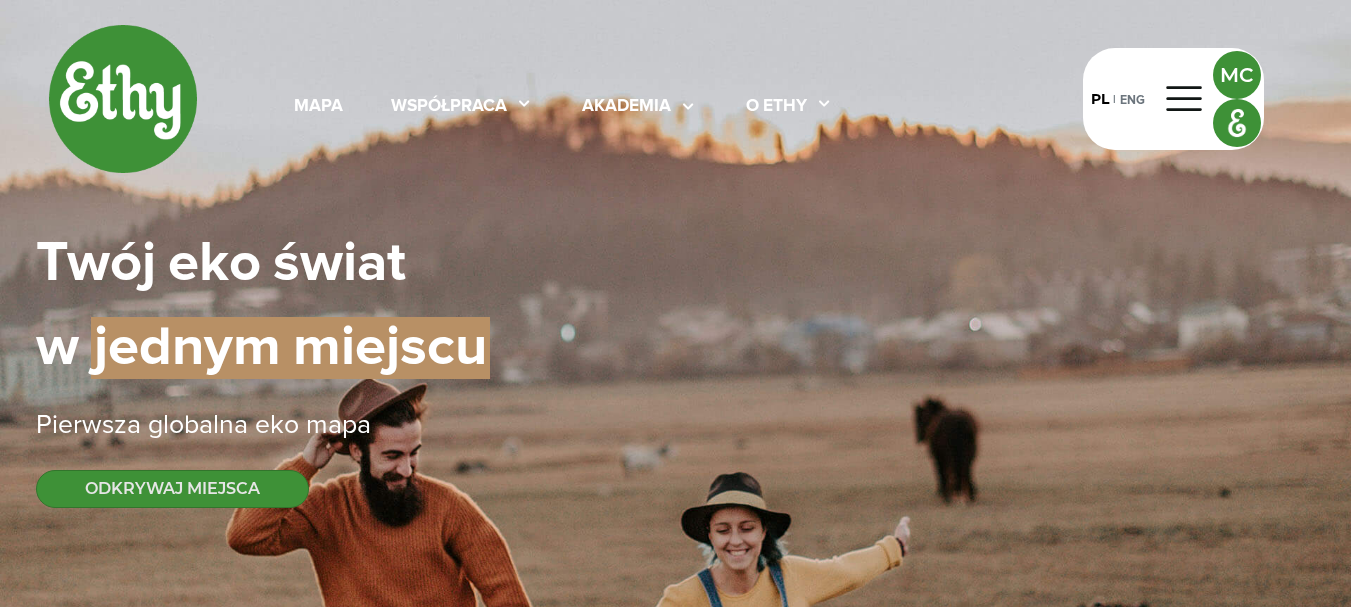 select 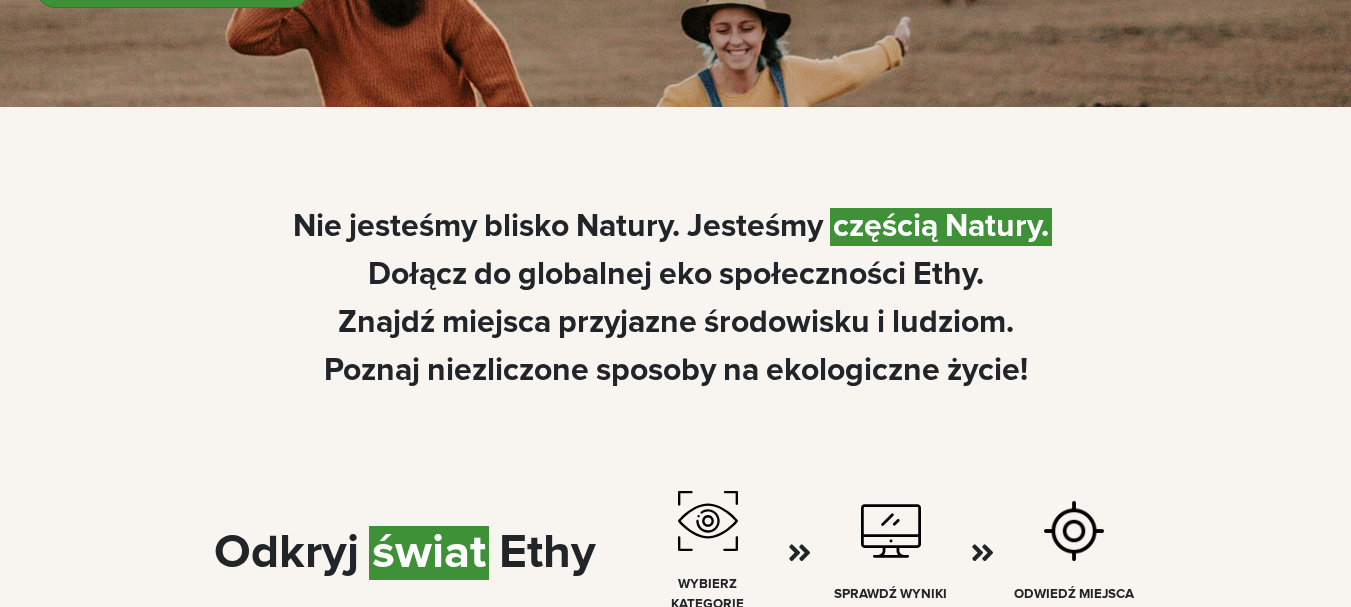 scroll, scrollTop: 900, scrollLeft: 0, axis: vertical 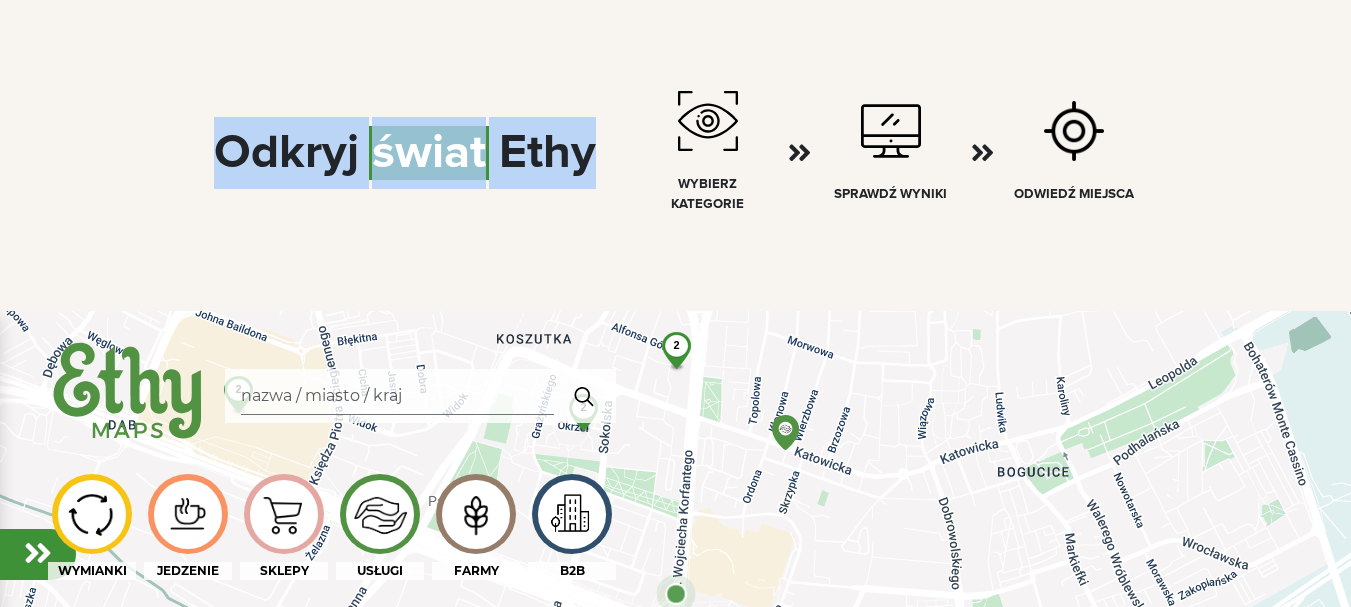 drag, startPoint x: 222, startPoint y: 151, endPoint x: 611, endPoint y: 157, distance: 389.04626 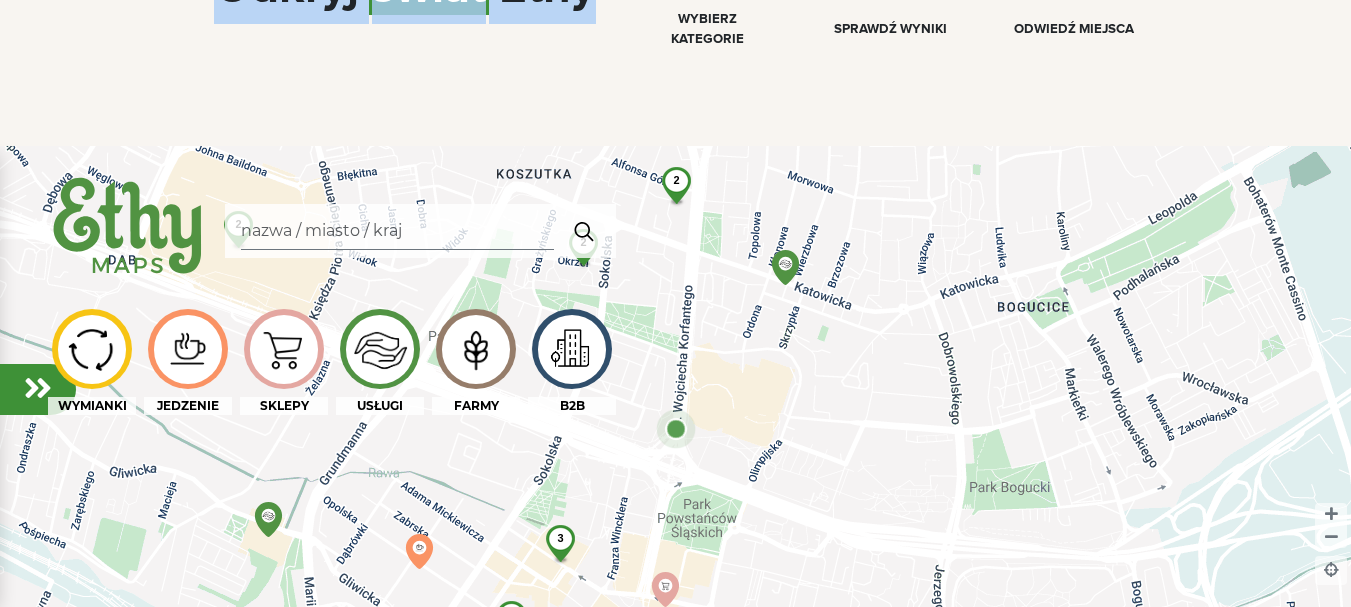 scroll, scrollTop: 1100, scrollLeft: 0, axis: vertical 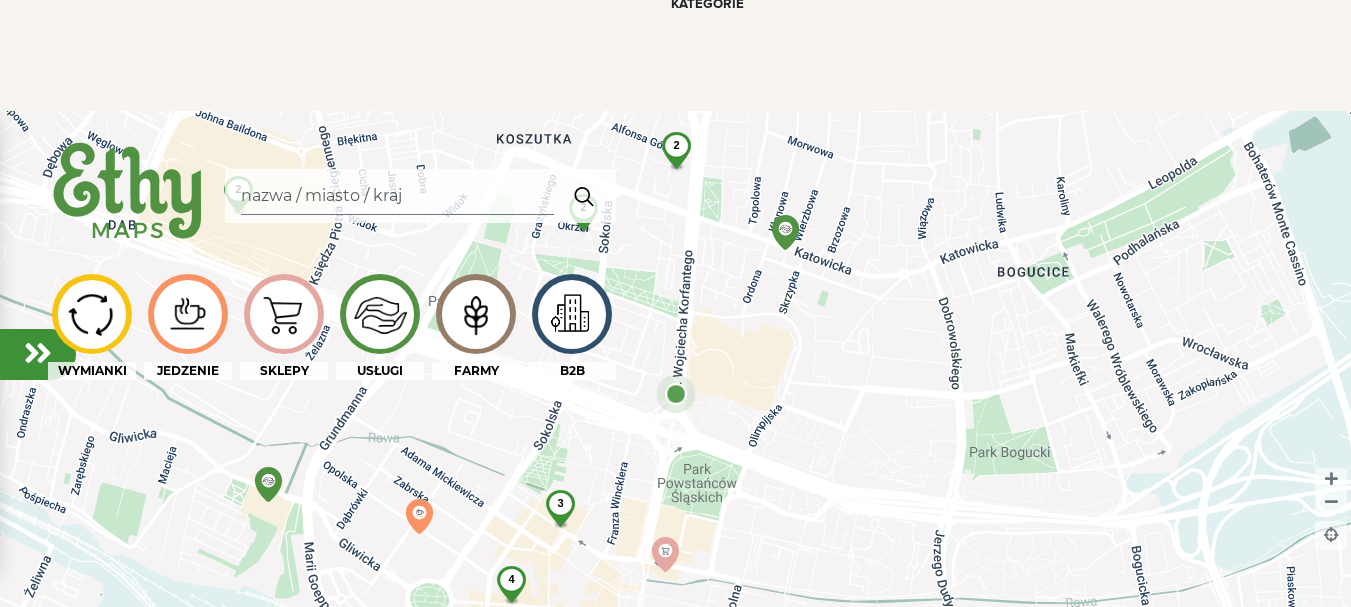 click on "Odkryj | świat | Ethy wybierz kategorie Sprawdź wyniki Odwiedź miejsca" 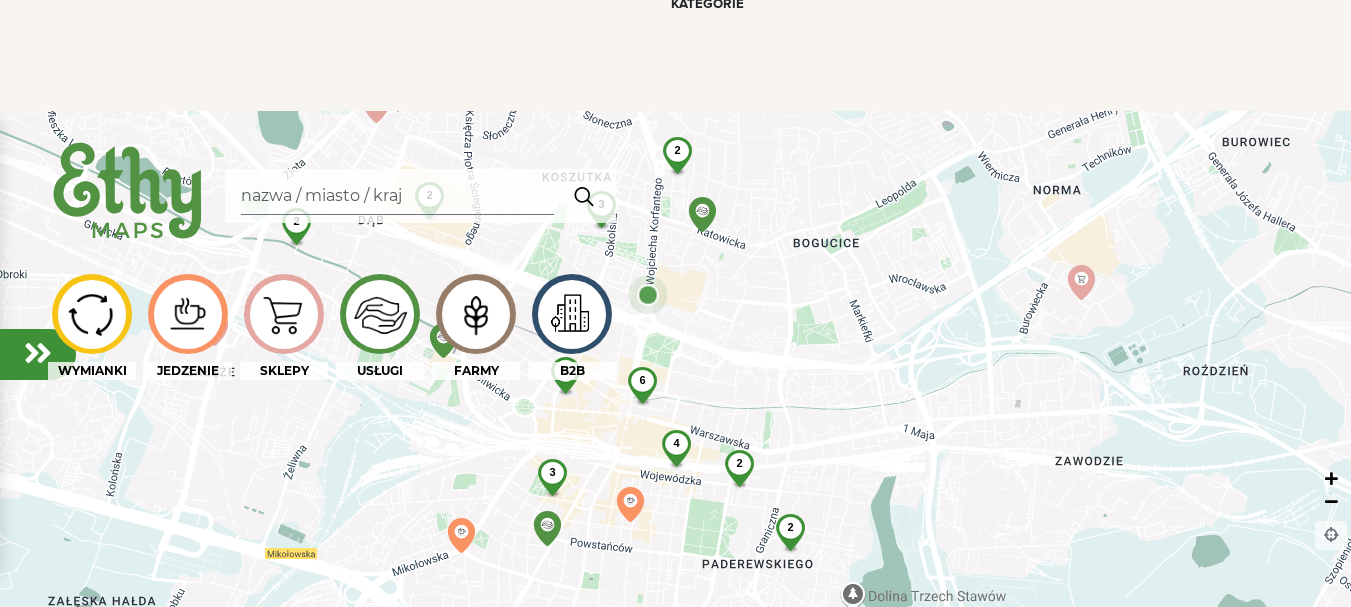 click 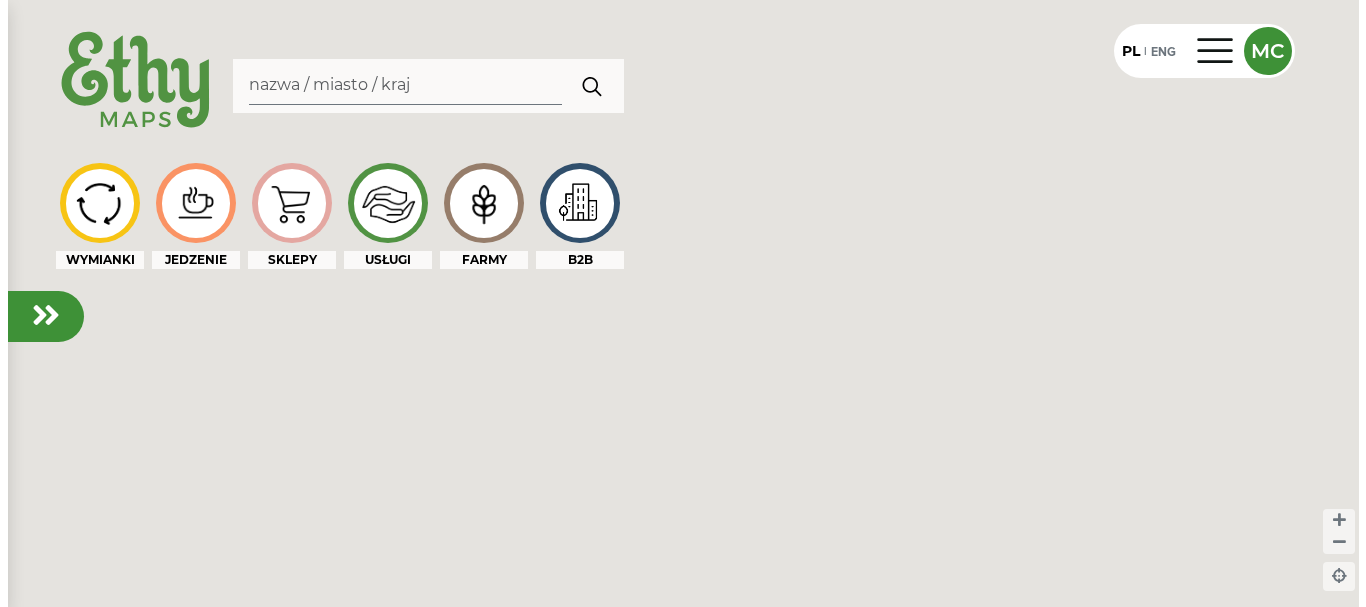 scroll, scrollTop: 0, scrollLeft: 0, axis: both 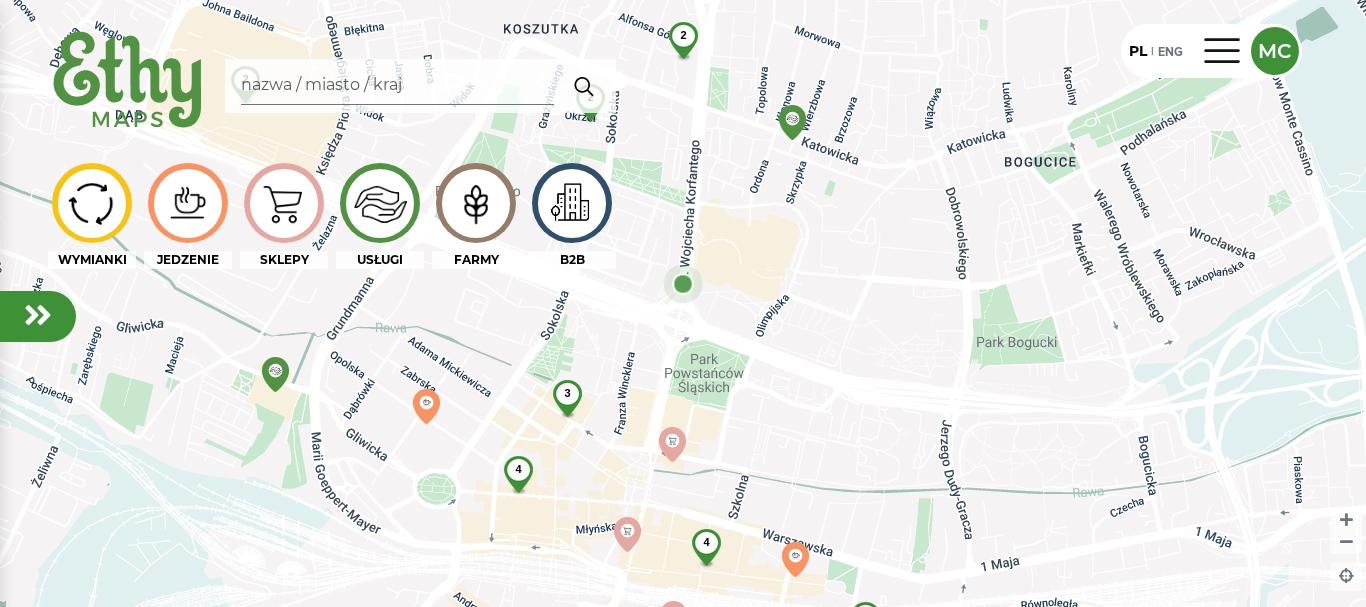 click at bounding box center [571, 203] 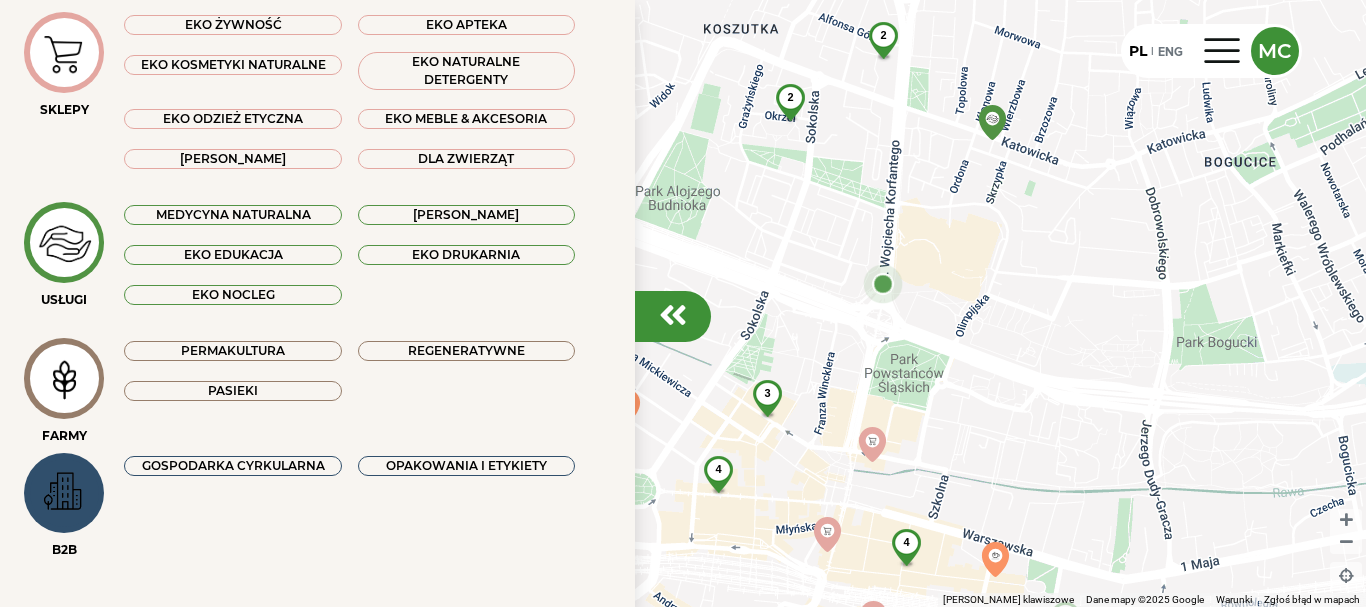 scroll, scrollTop: 432, scrollLeft: 0, axis: vertical 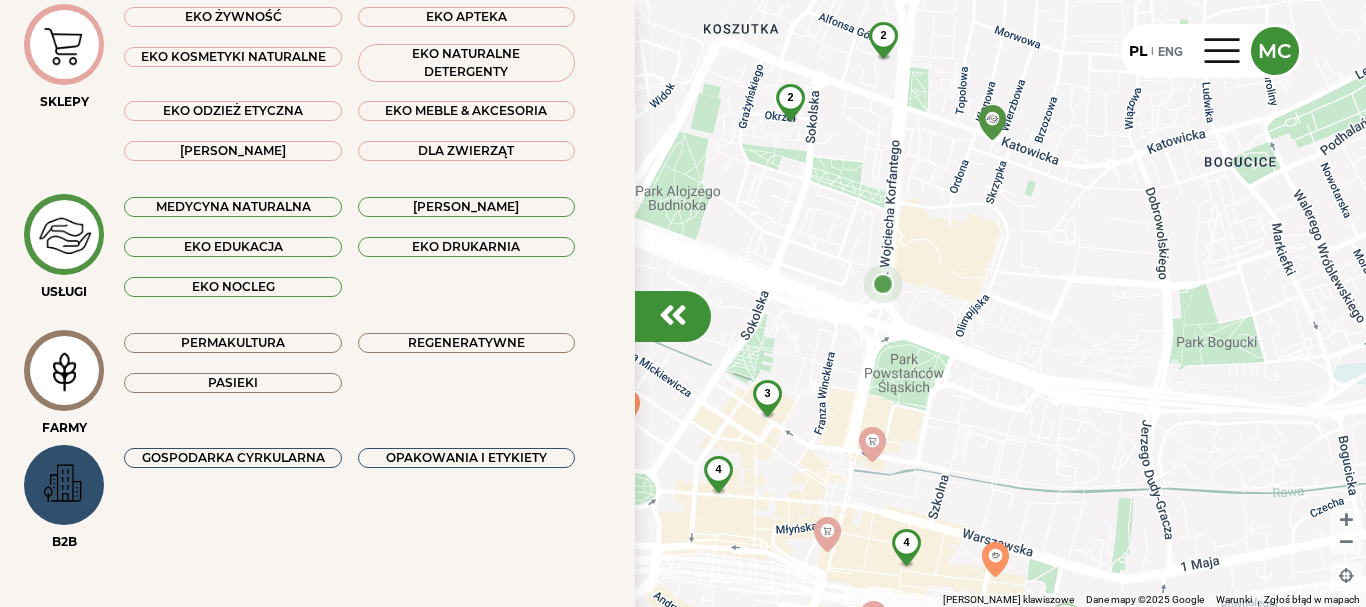click 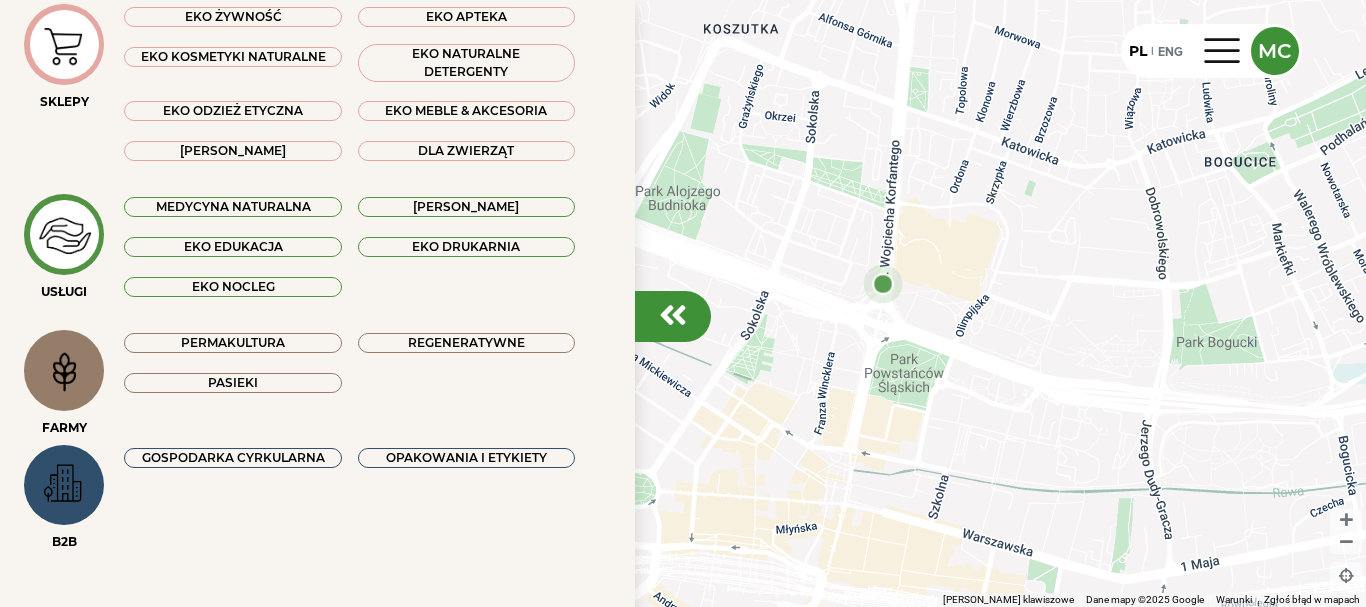 click 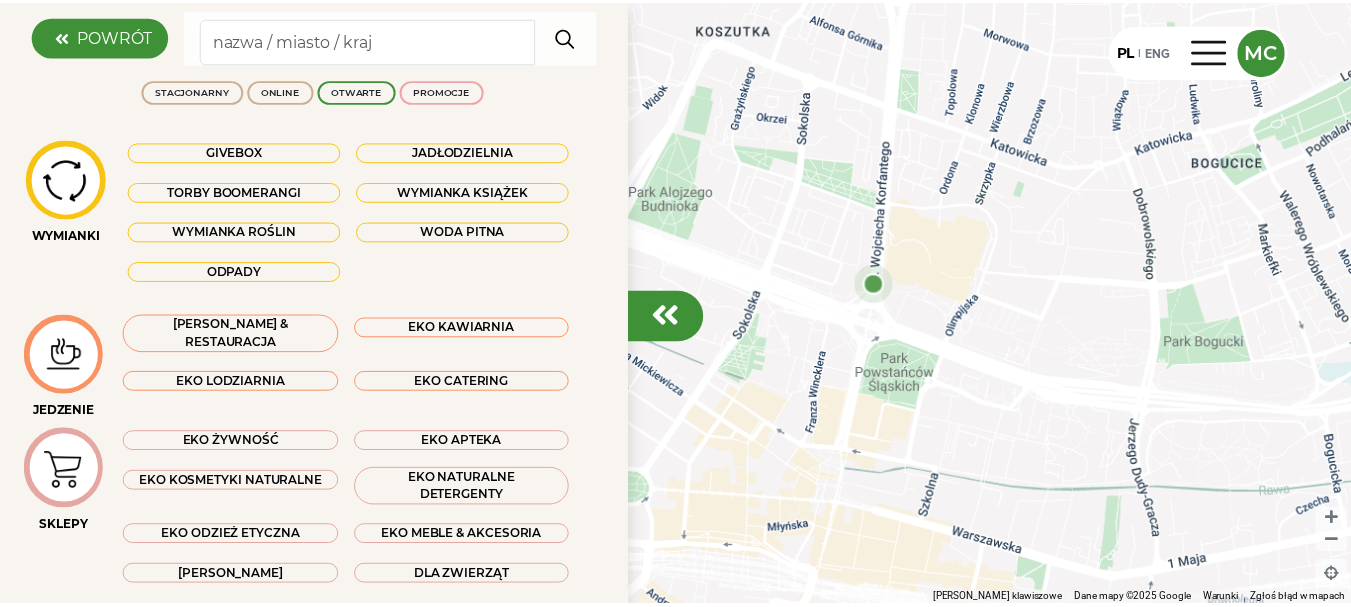 scroll, scrollTop: 0, scrollLeft: 0, axis: both 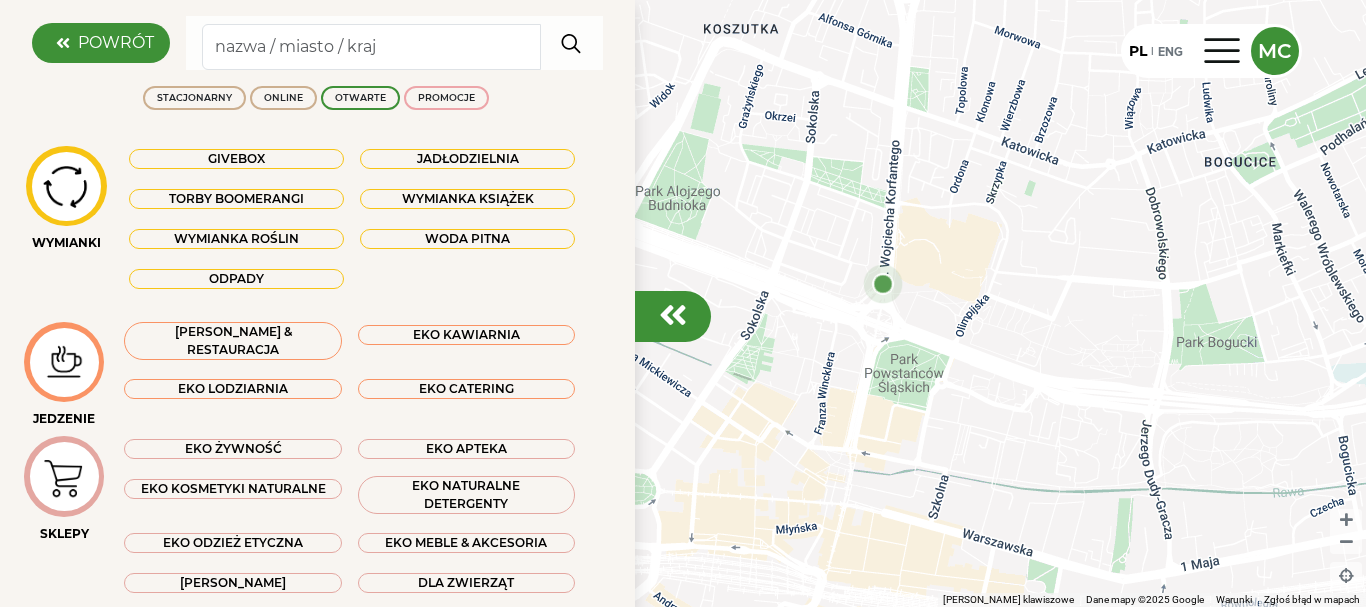 click on "POWRÓT" 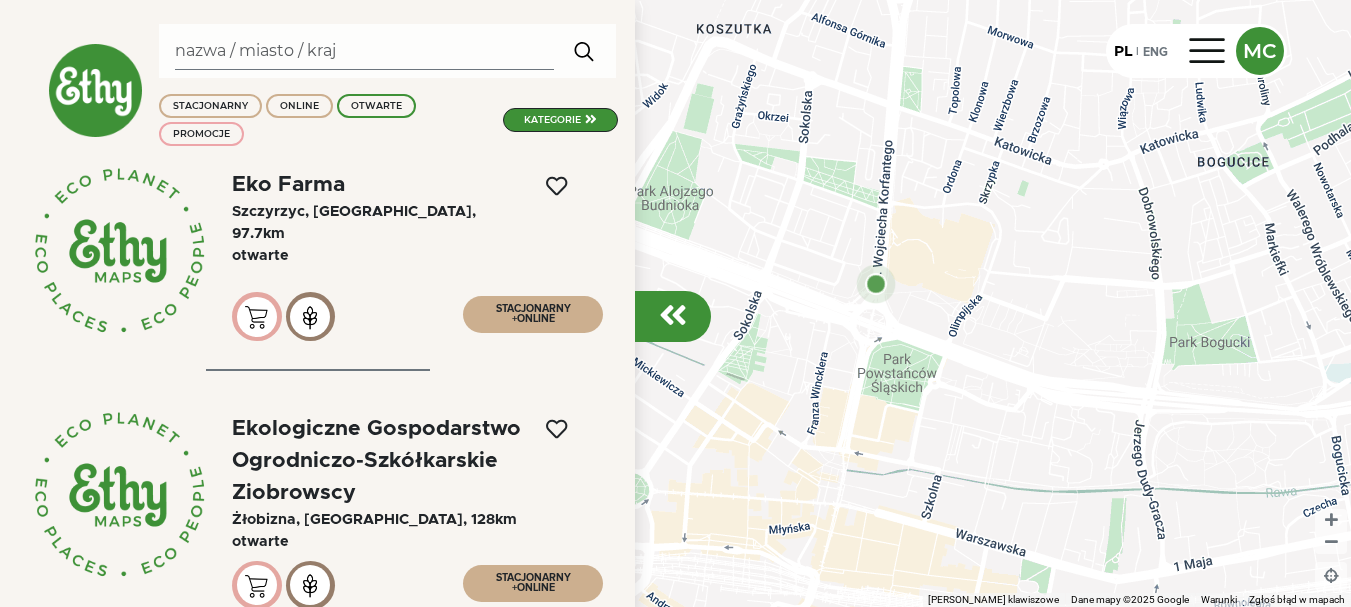 click 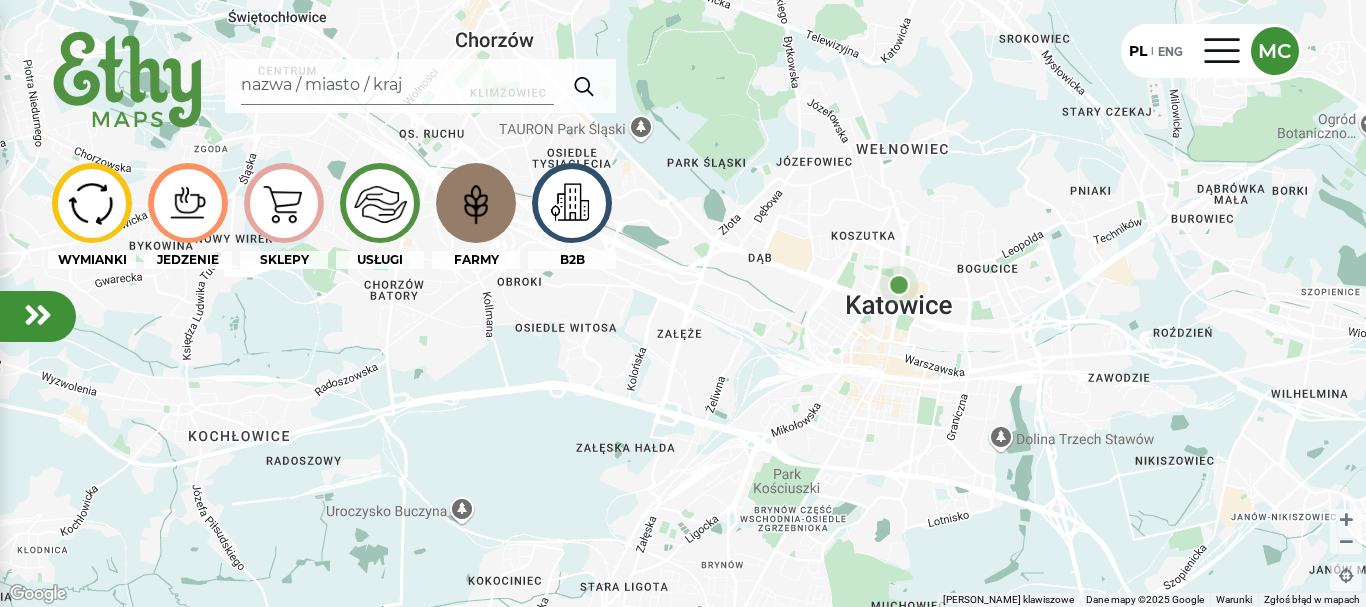 click at bounding box center (475, 203) 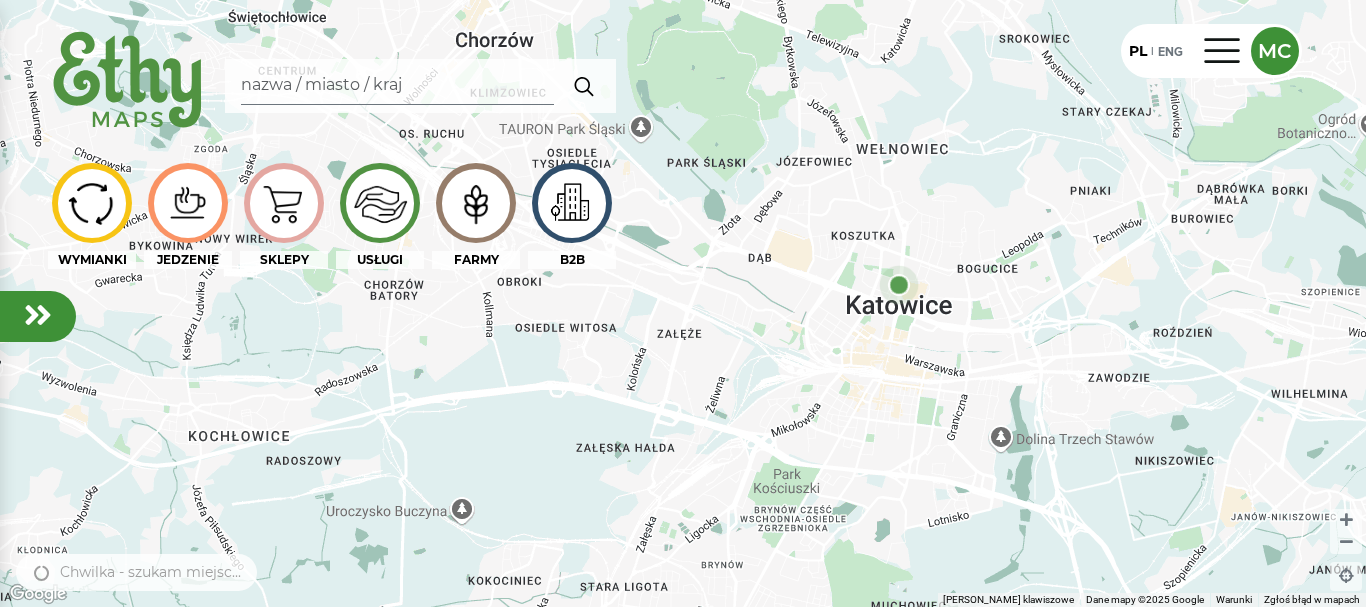 click at bounding box center [91, 203] 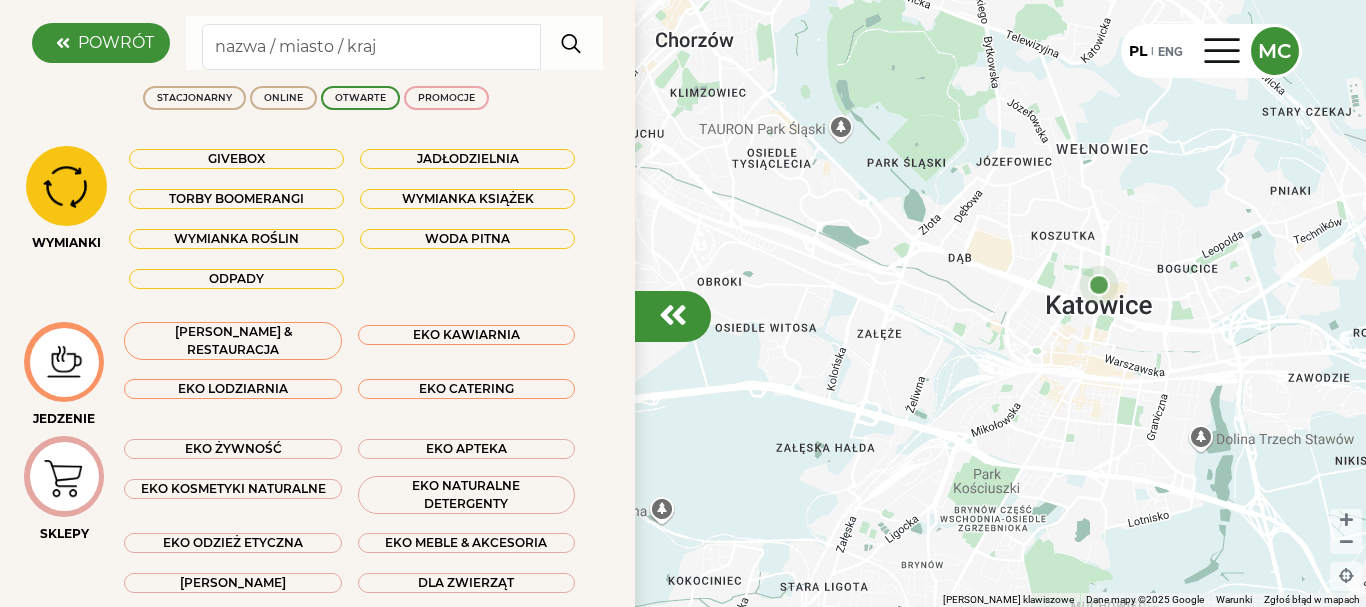 click 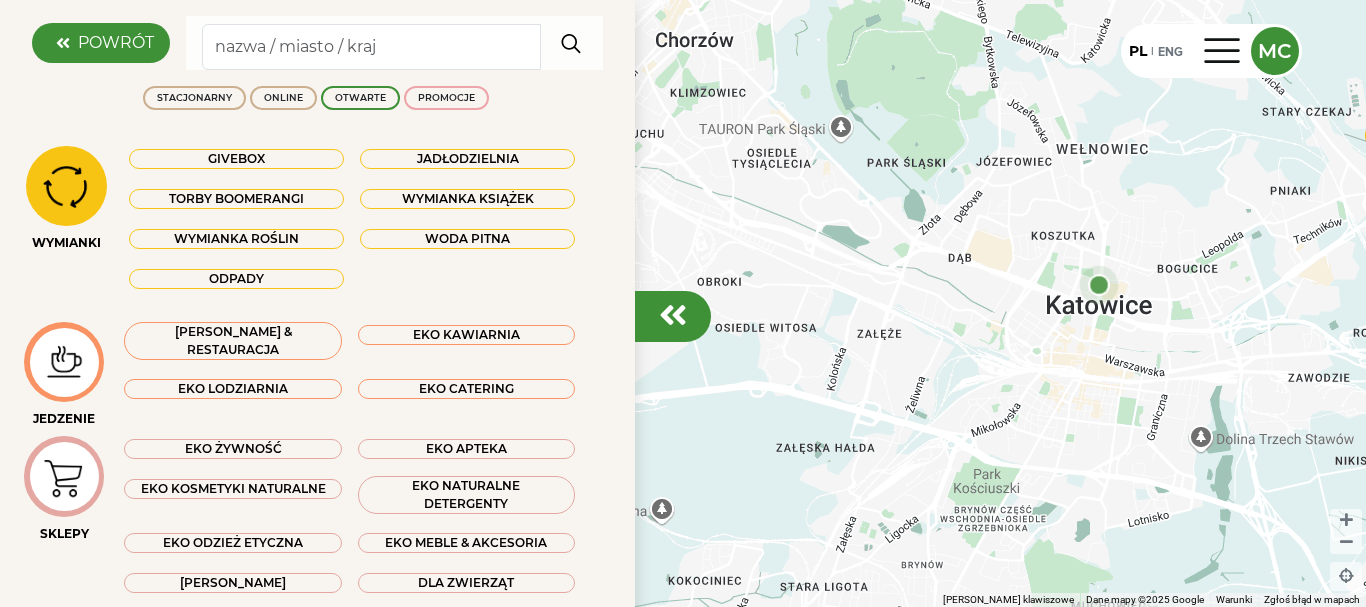 click 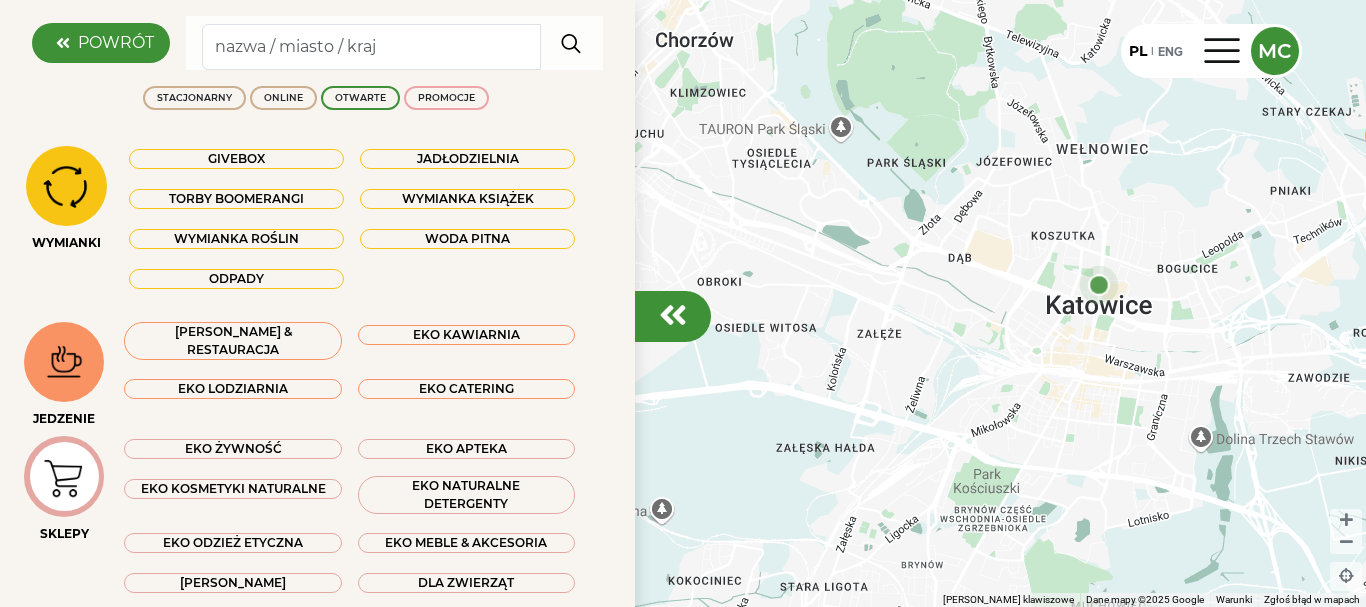 click 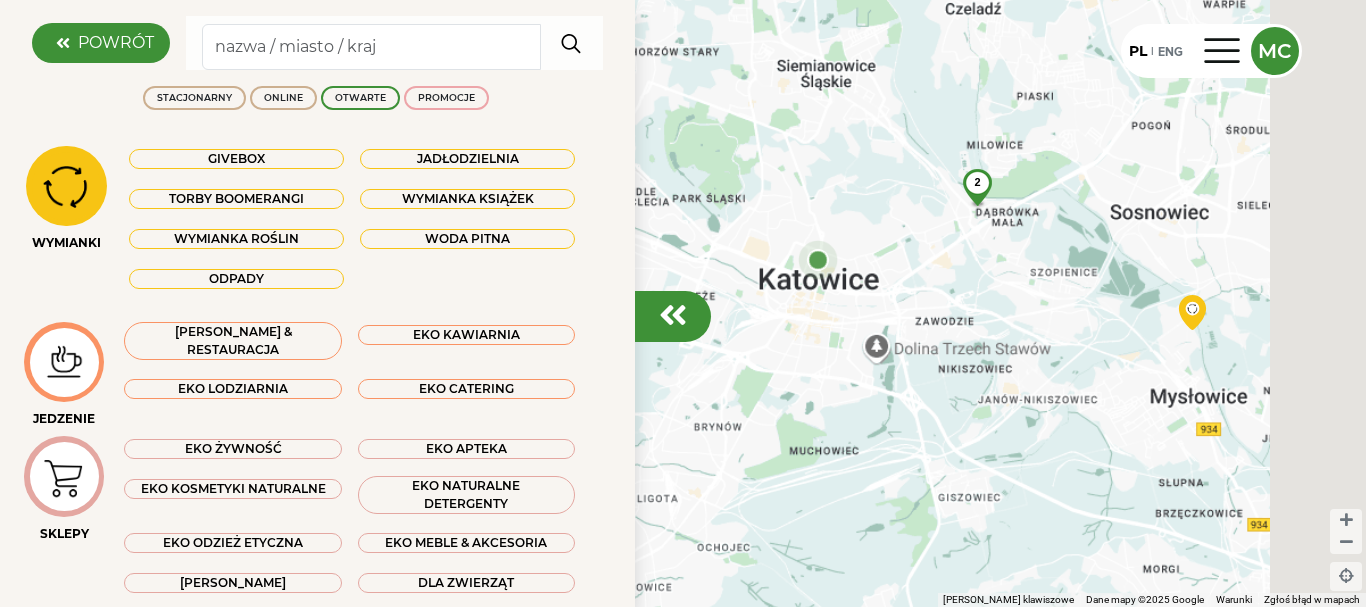 drag, startPoint x: 956, startPoint y: 310, endPoint x: 725, endPoint y: 314, distance: 231.03462 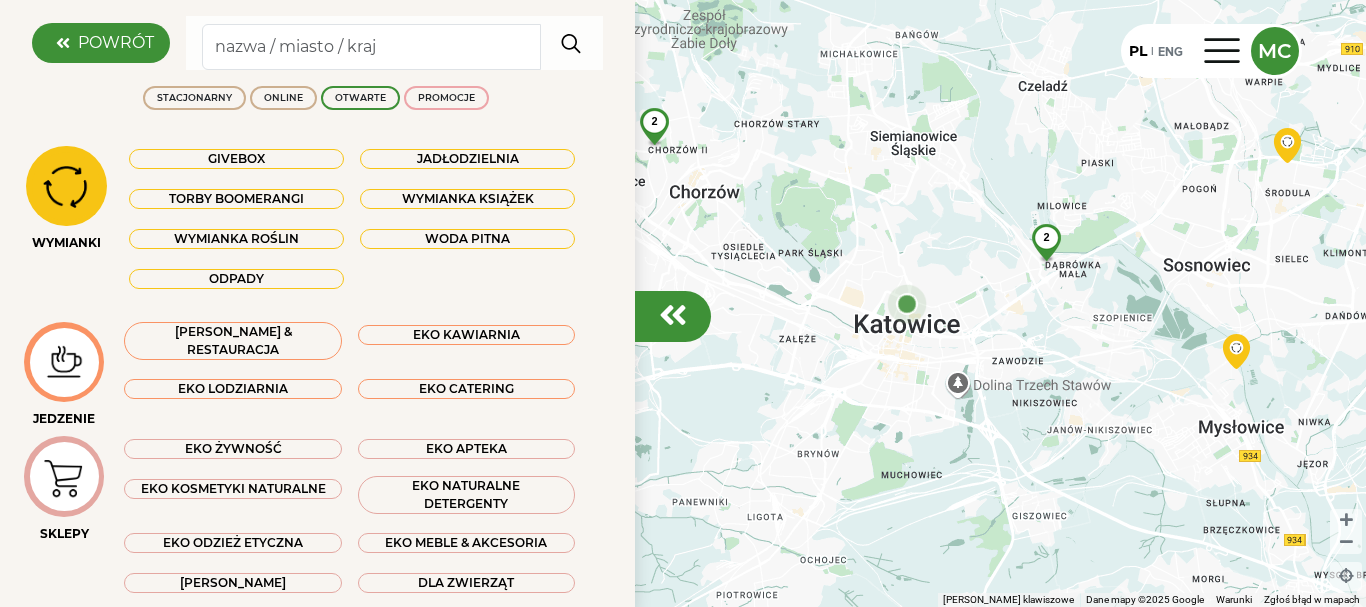 drag, startPoint x: 840, startPoint y: 323, endPoint x: 917, endPoint y: 341, distance: 79.07591 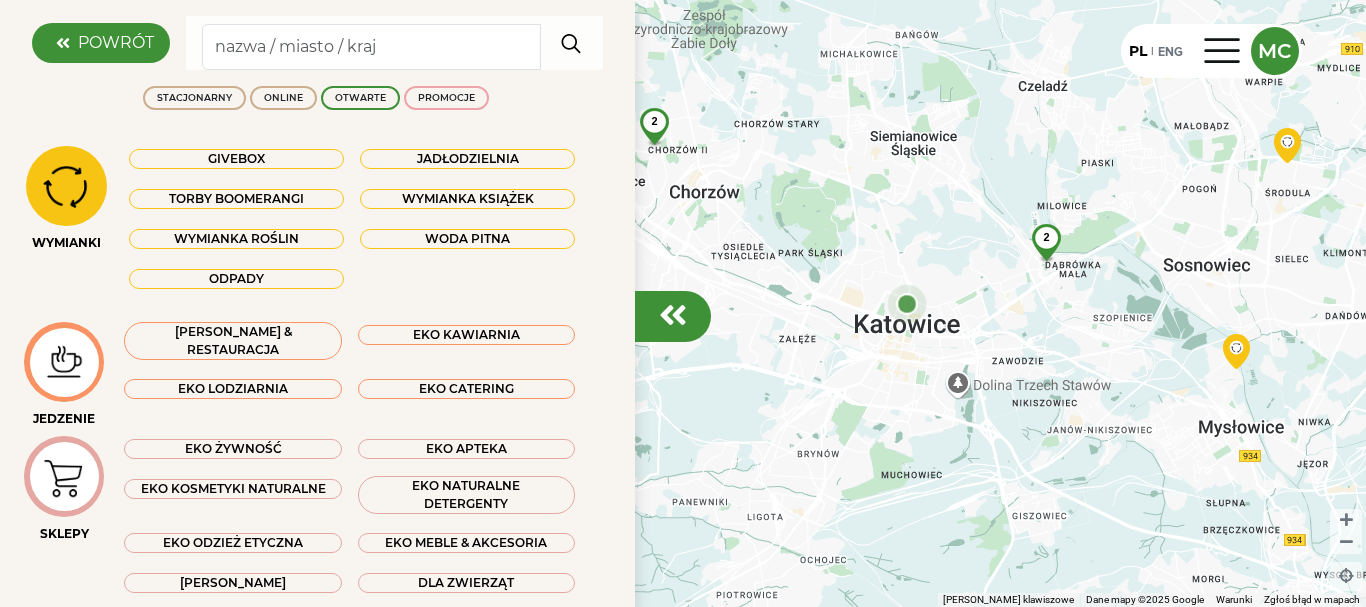 click 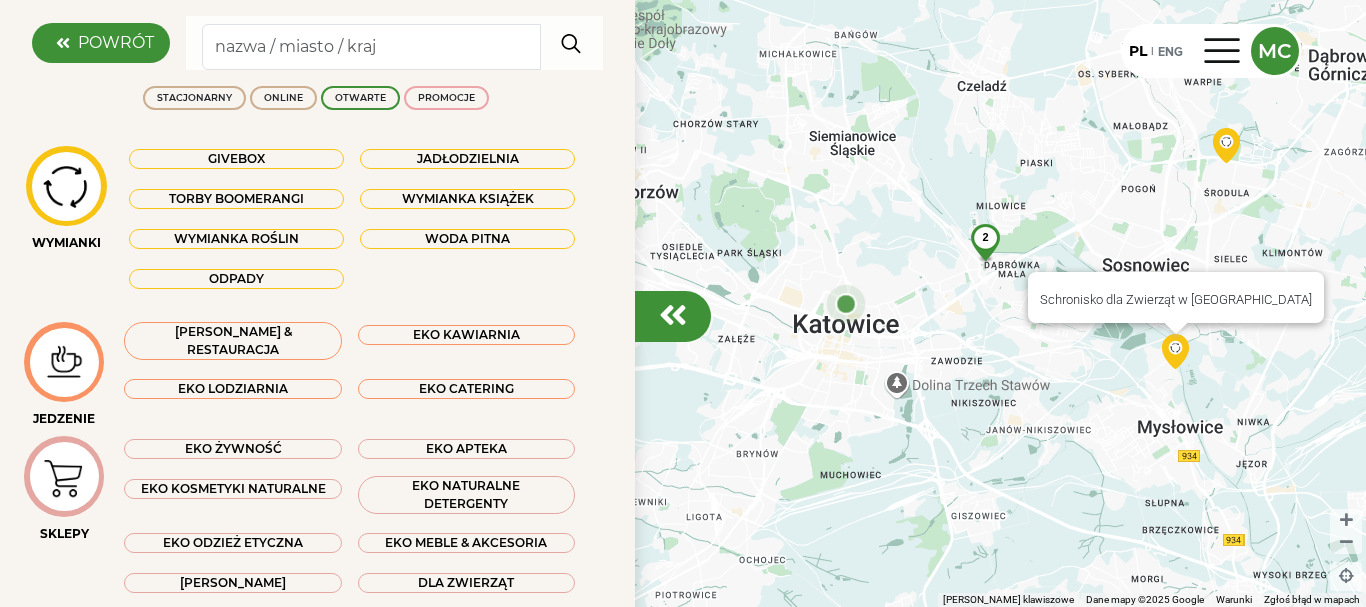 click on "Aby korzystać z interfejsu, używaj klawiszy strzałek.
2
2
Schronisko dla Zwierząt w [GEOGRAPHIC_DATA]" 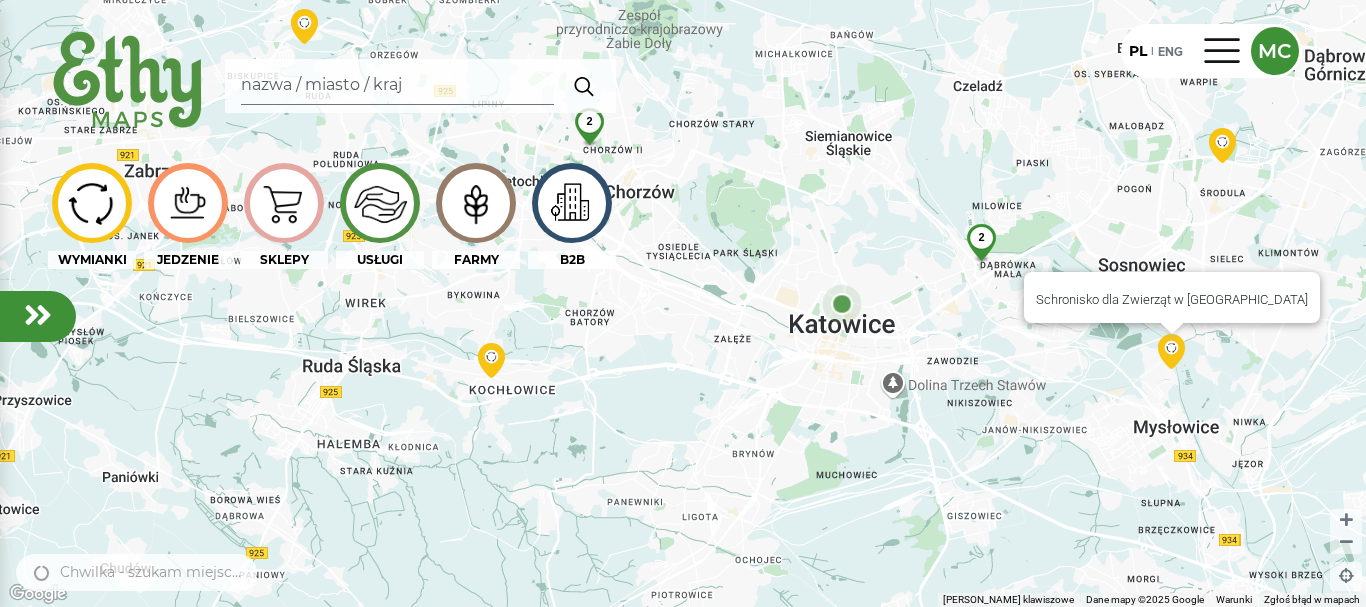 click on "Aby korzystać z interfejsu, używaj klawiszy strzałek.
2
2
Schronisko dla Zwierząt w [GEOGRAPHIC_DATA]" 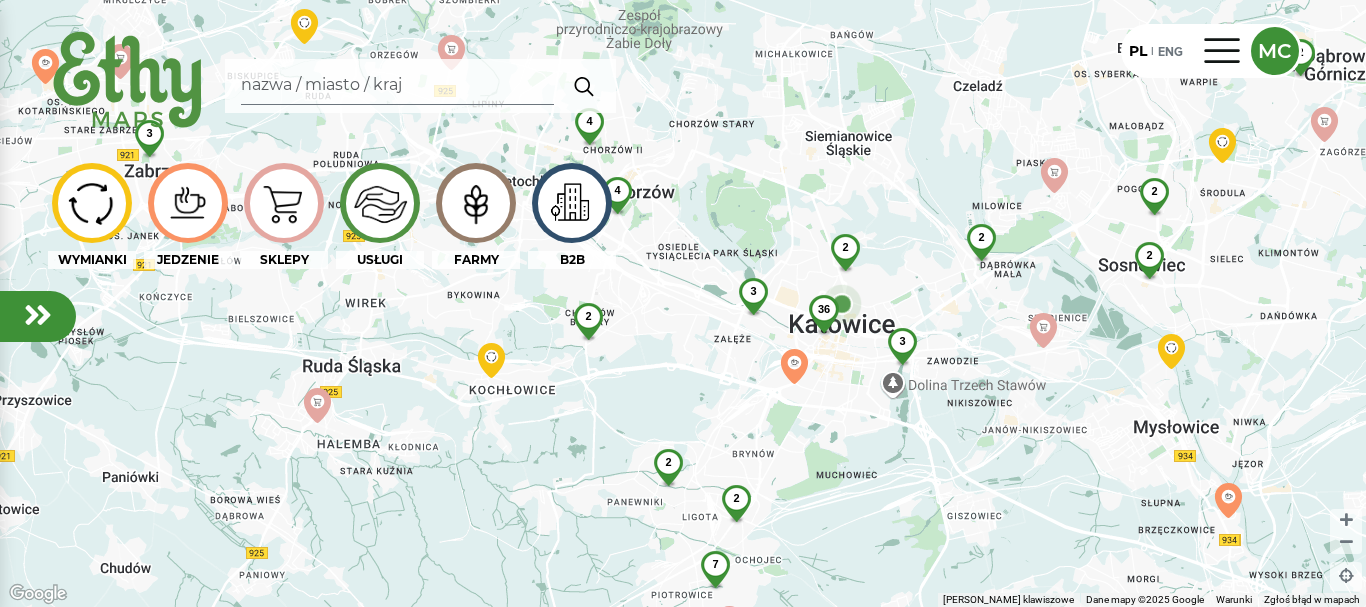 click 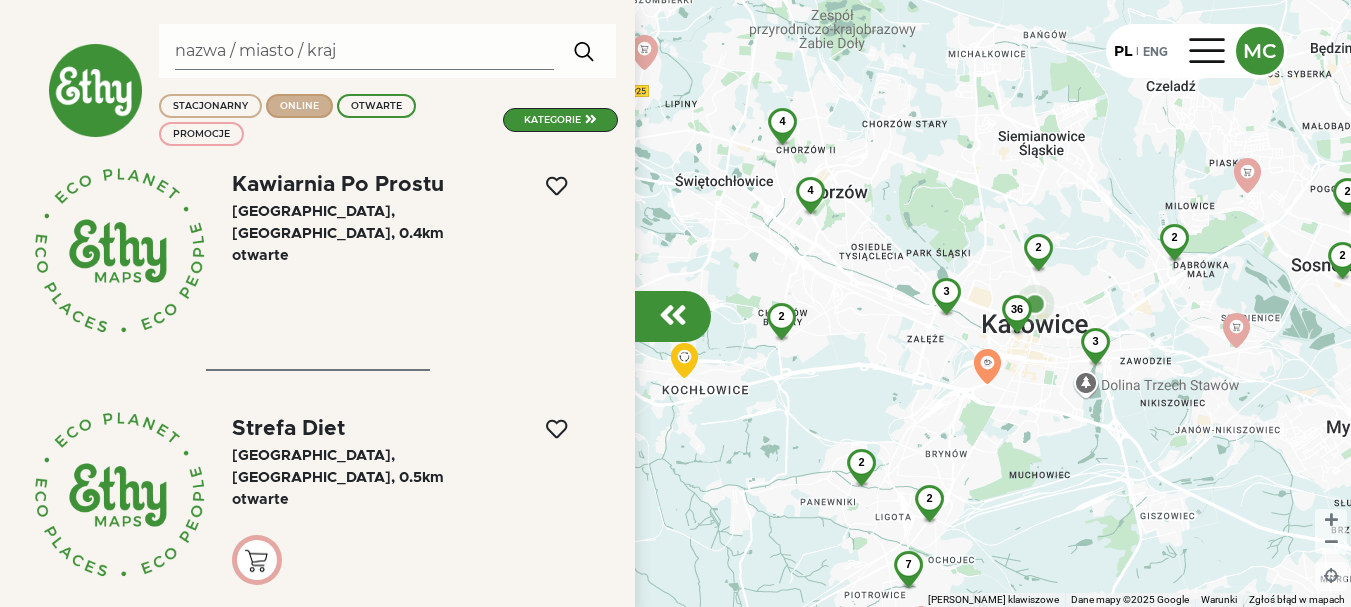 click on "ONLINE" at bounding box center (299, 106) 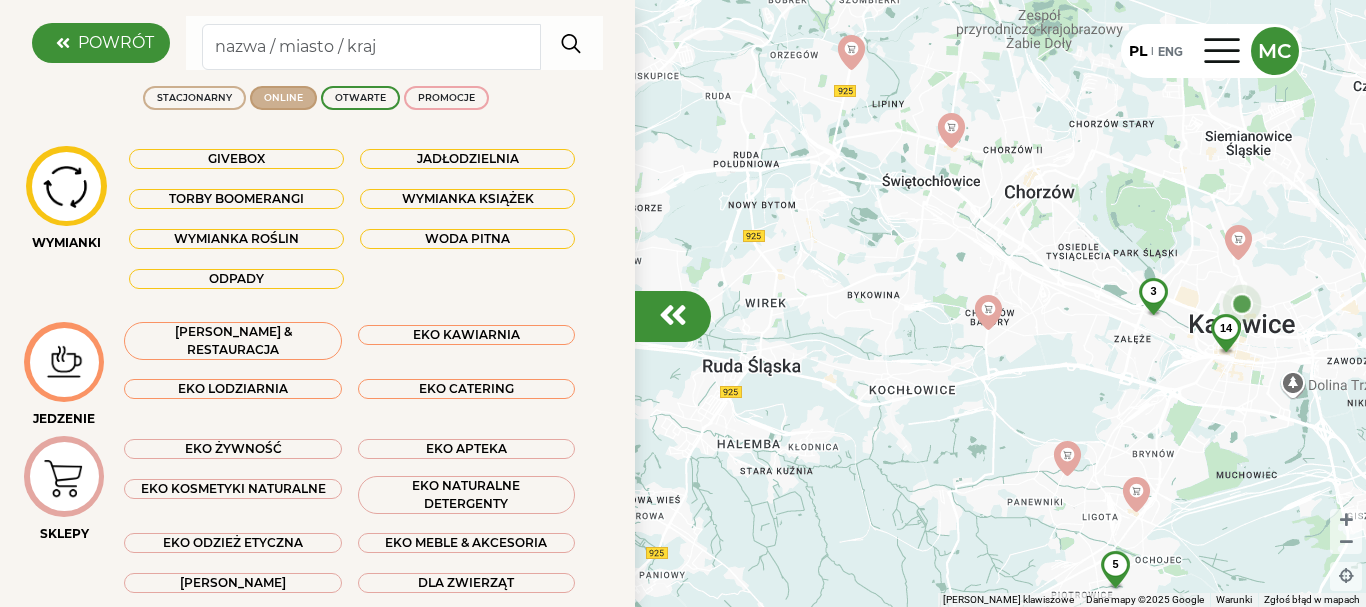 click on "Aby korzystać z interfejsu, używaj klawiszy strzałek.
14
3
5
2" 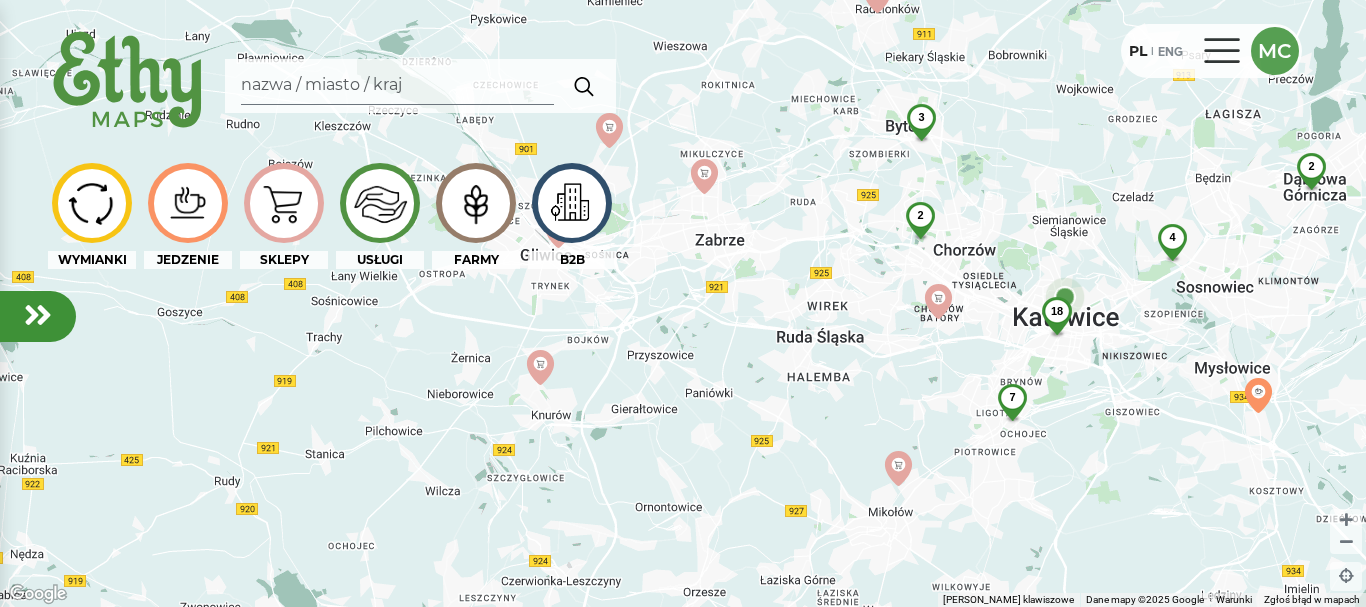 click on "MC" 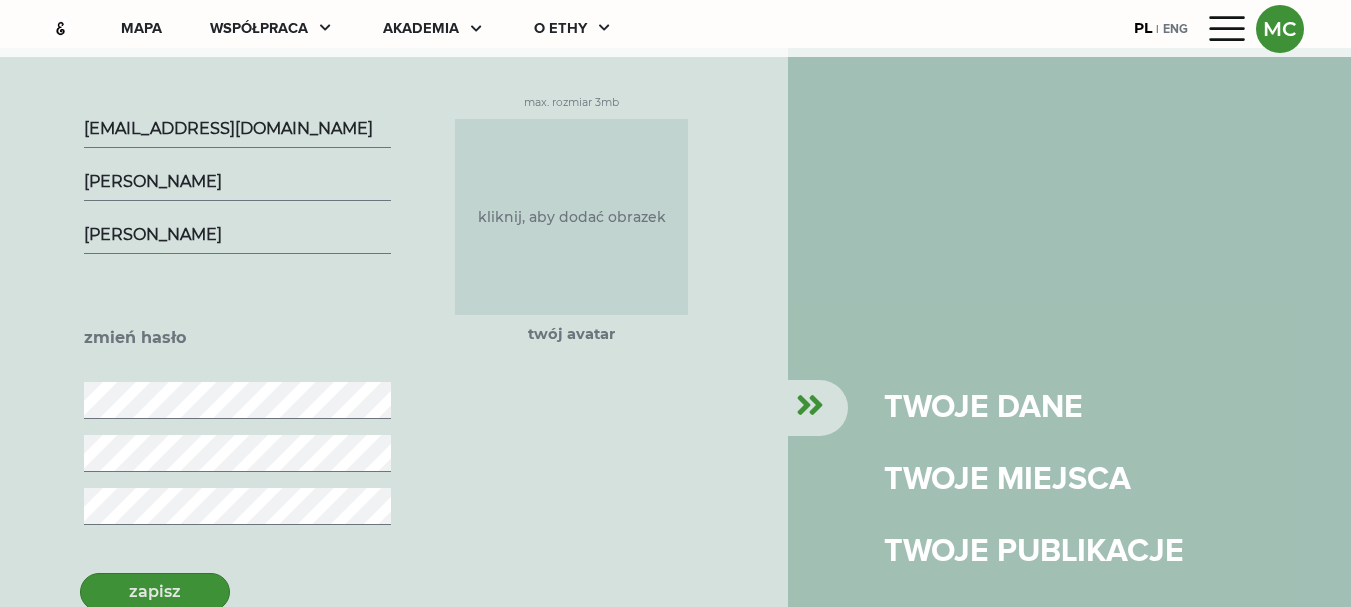 scroll, scrollTop: 93, scrollLeft: 0, axis: vertical 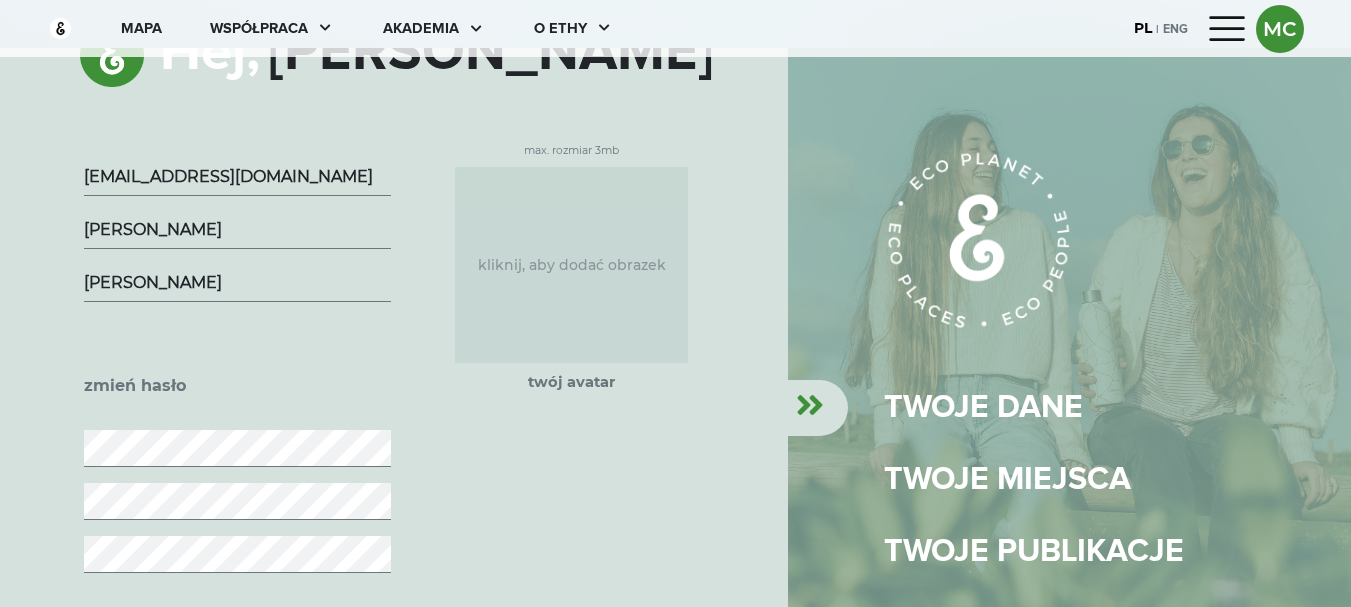drag, startPoint x: 1031, startPoint y: 547, endPoint x: 1124, endPoint y: 379, distance: 192.02344 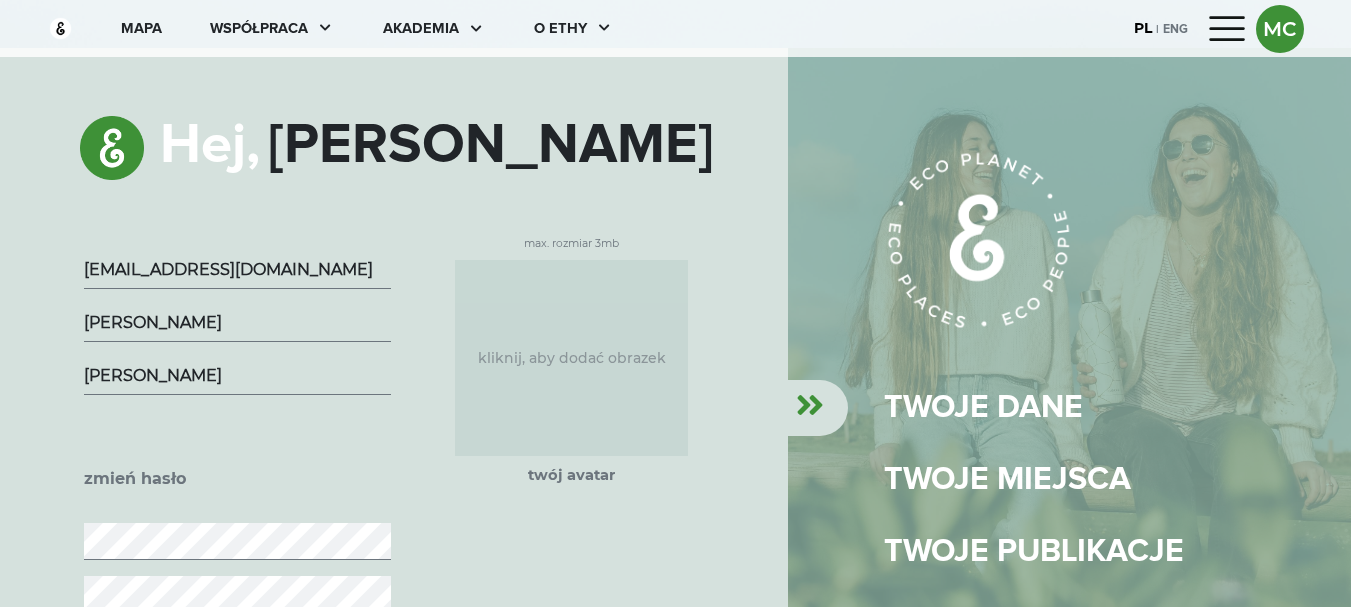 click 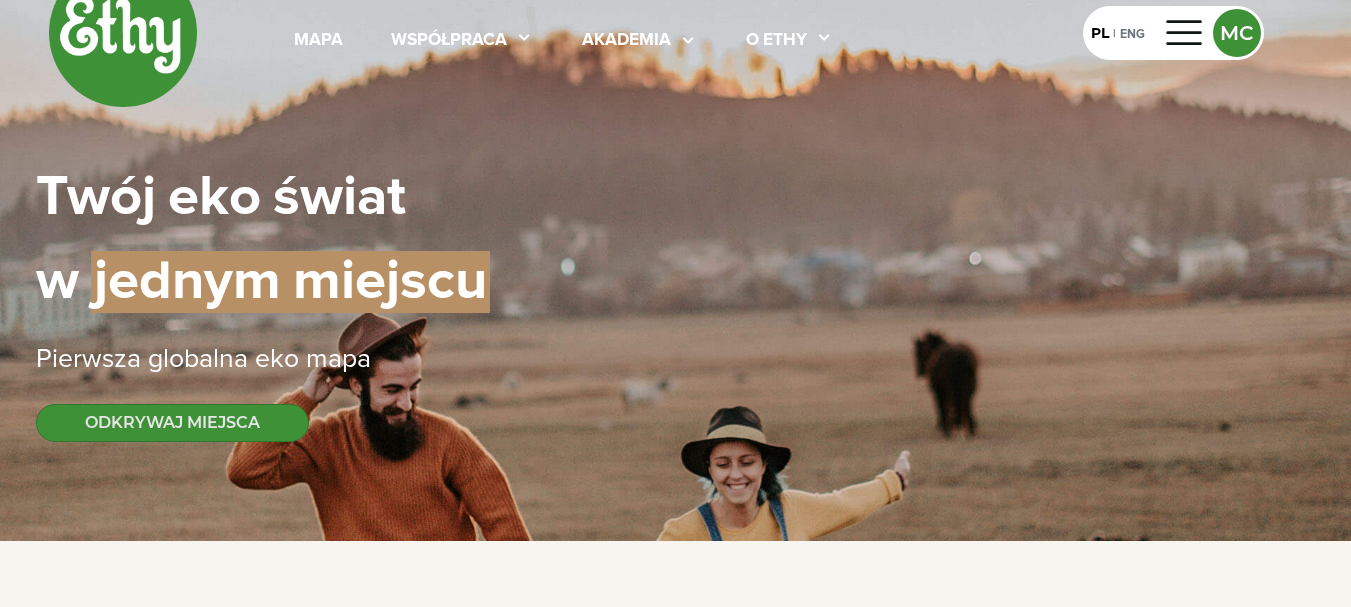 scroll, scrollTop: 400, scrollLeft: 0, axis: vertical 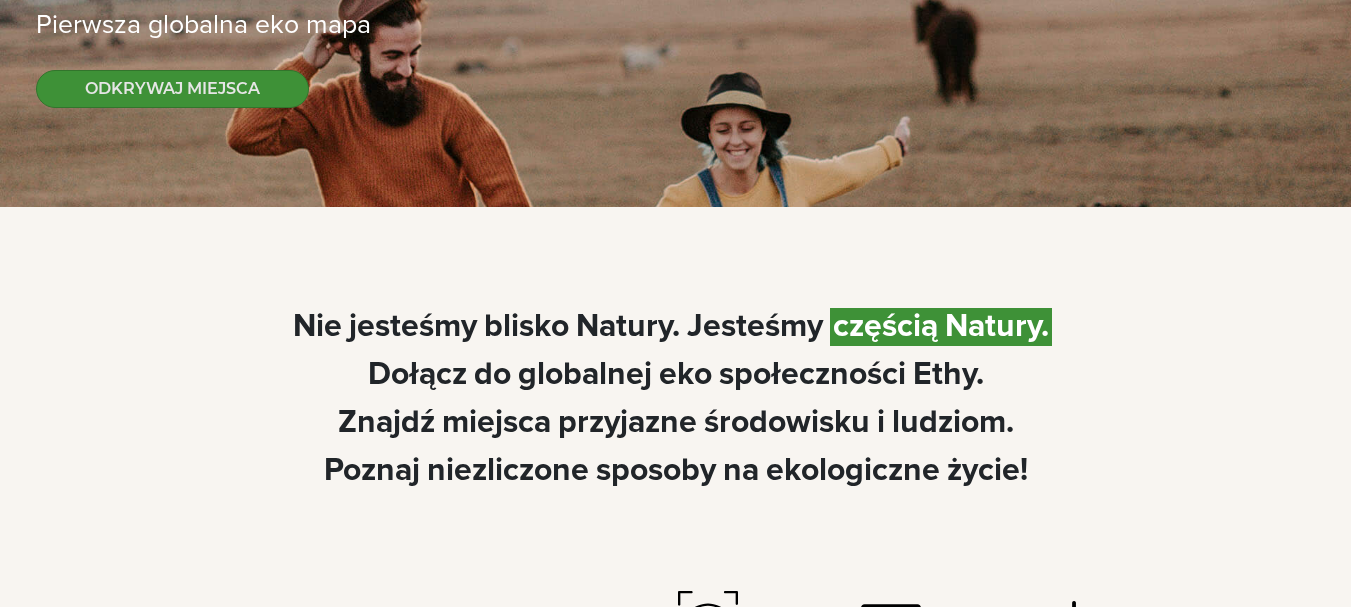 click on "Nie | jesteśmy | blisko | Natury. | Jesteśmy | częścią | Natury. | Dołącz | do | globalnej | eko | społeczności | Ethy. Znajdź | miejsca | przyjazne | środowisku | i | ludziom. Poznaj | niezliczone | sposoby | na | ekologiczne | życie !" 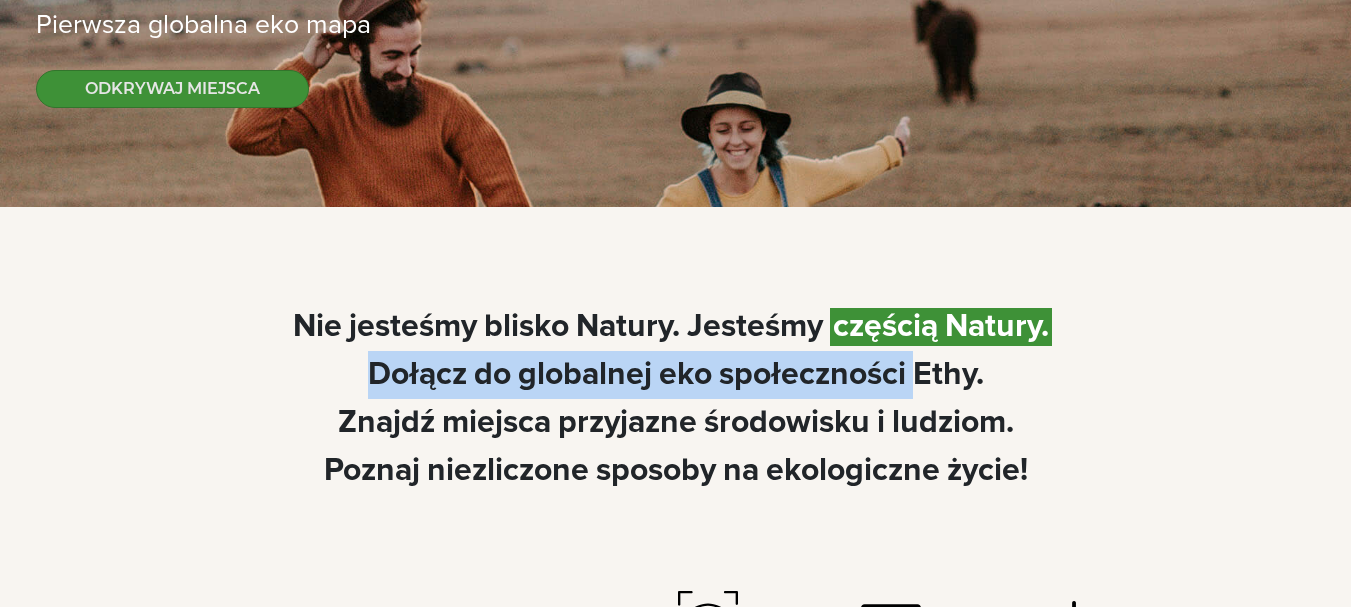 drag, startPoint x: 373, startPoint y: 373, endPoint x: 912, endPoint y: 378, distance: 539.0232 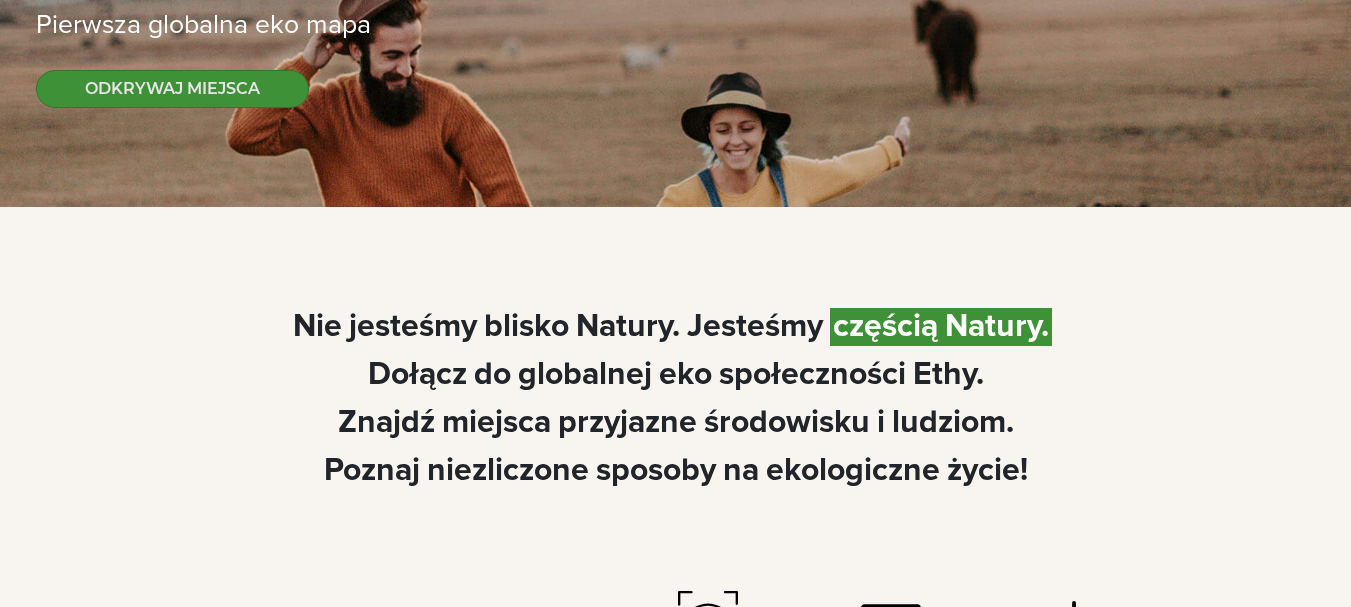 click on "Nie | jesteśmy | blisko | Natury. | Jesteśmy | częścią | Natury. | Dołącz | do | globalnej | eko | społeczności | Ethy. Znajdź | miejsca | przyjazne | środowisku | i | ludziom. Poznaj | niezliczone | sposoby | na | ekologiczne | życie !" 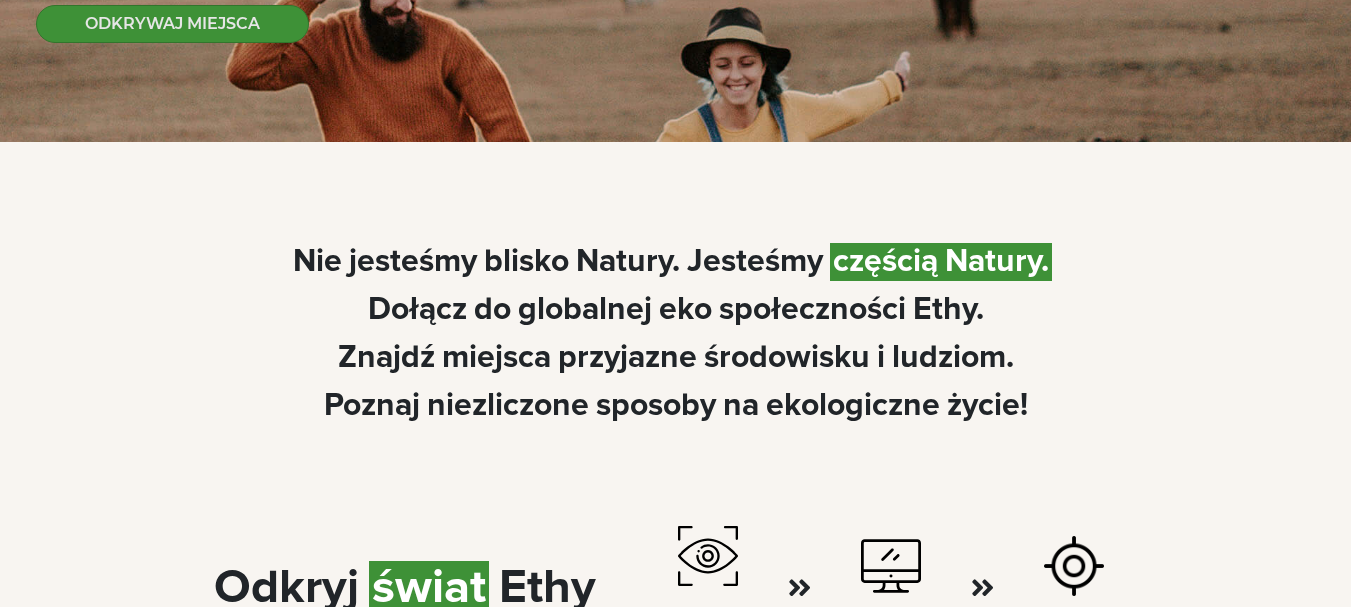 scroll, scrollTop: 500, scrollLeft: 0, axis: vertical 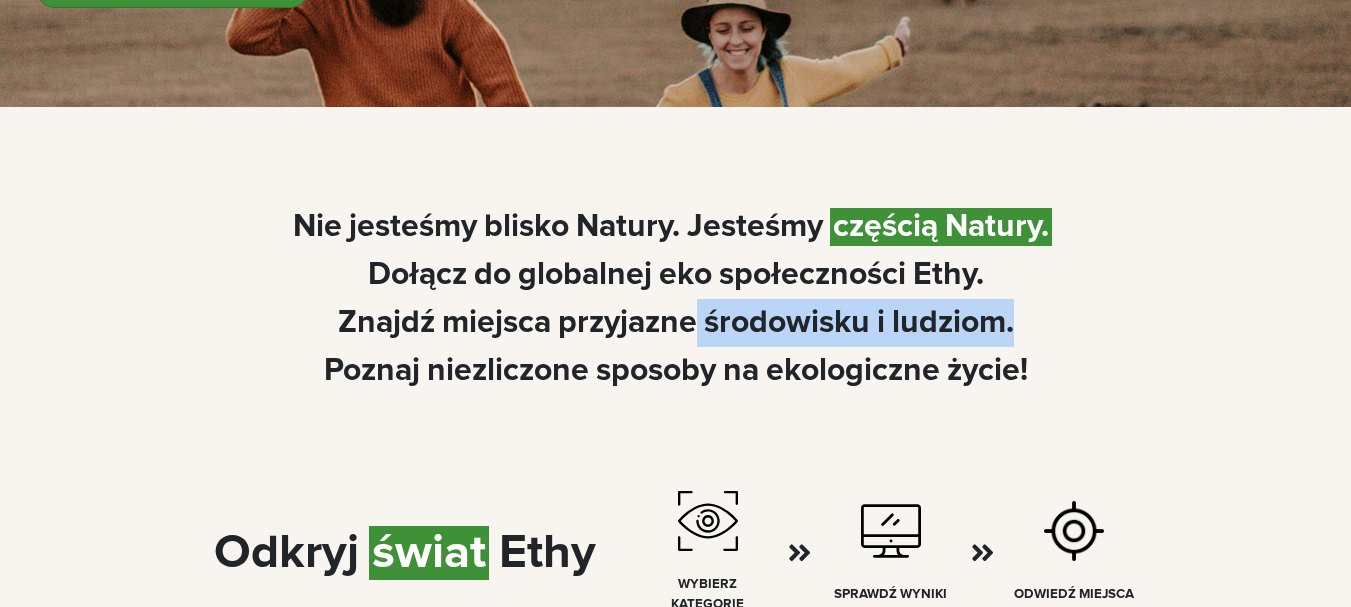 drag, startPoint x: 699, startPoint y: 315, endPoint x: 1028, endPoint y: 325, distance: 329.15195 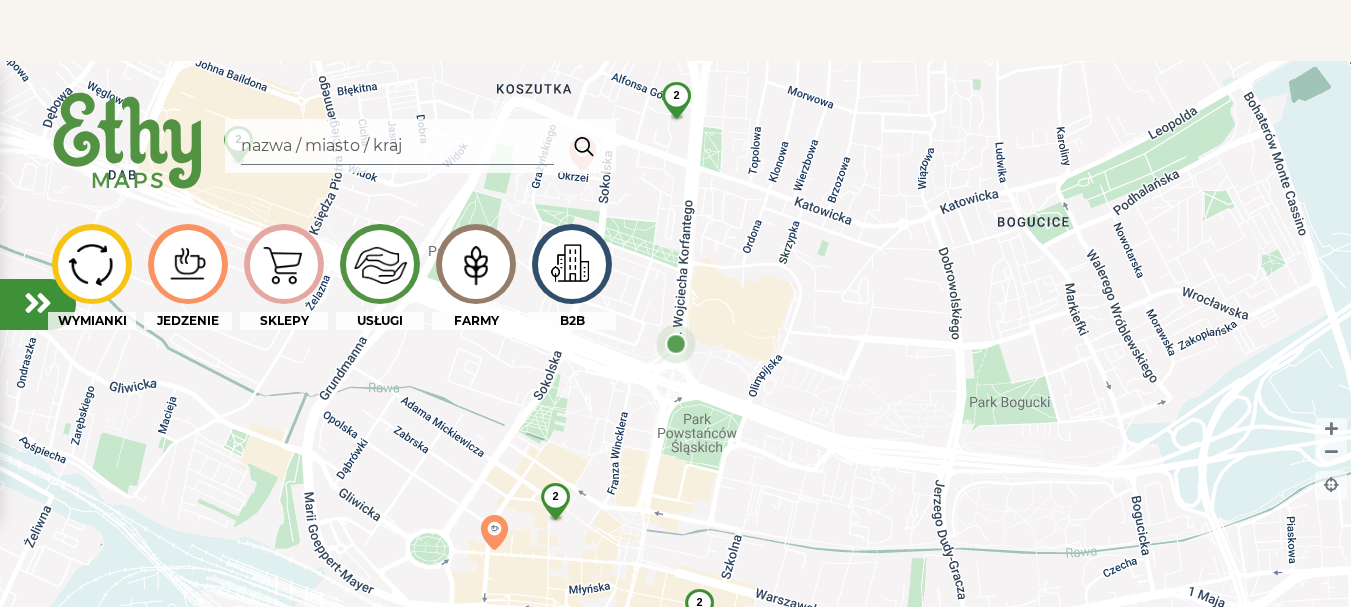 scroll, scrollTop: 1200, scrollLeft: 0, axis: vertical 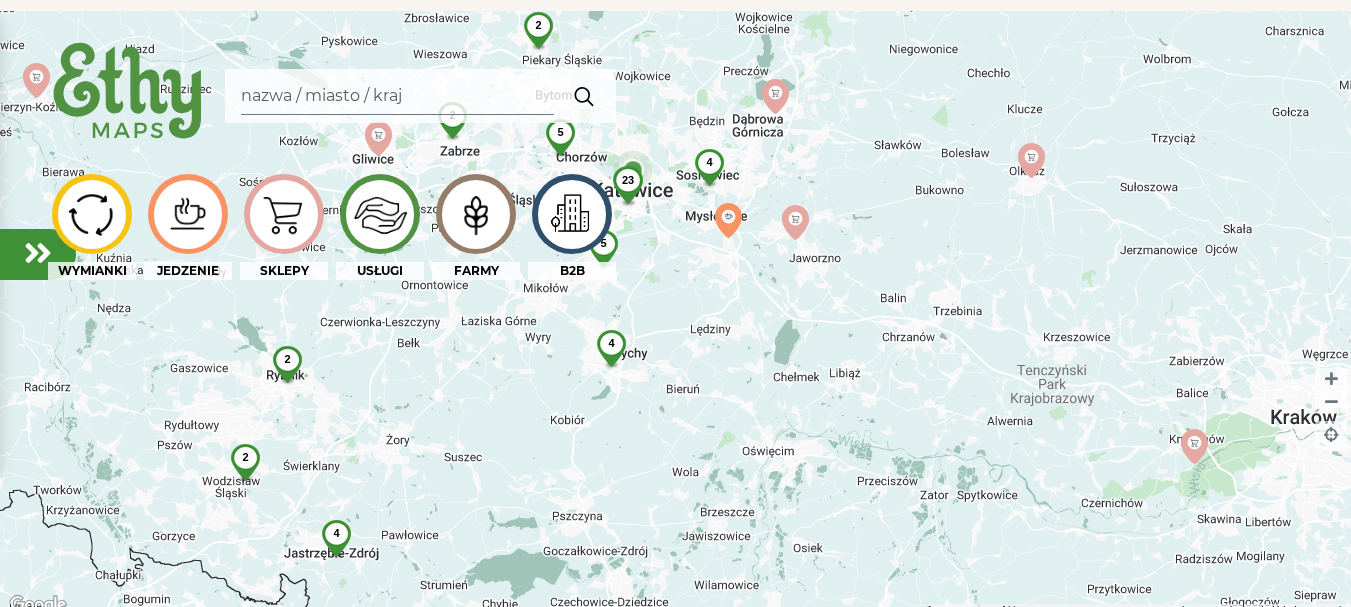 drag, startPoint x: 955, startPoint y: 420, endPoint x: 796, endPoint y: 331, distance: 182.21416 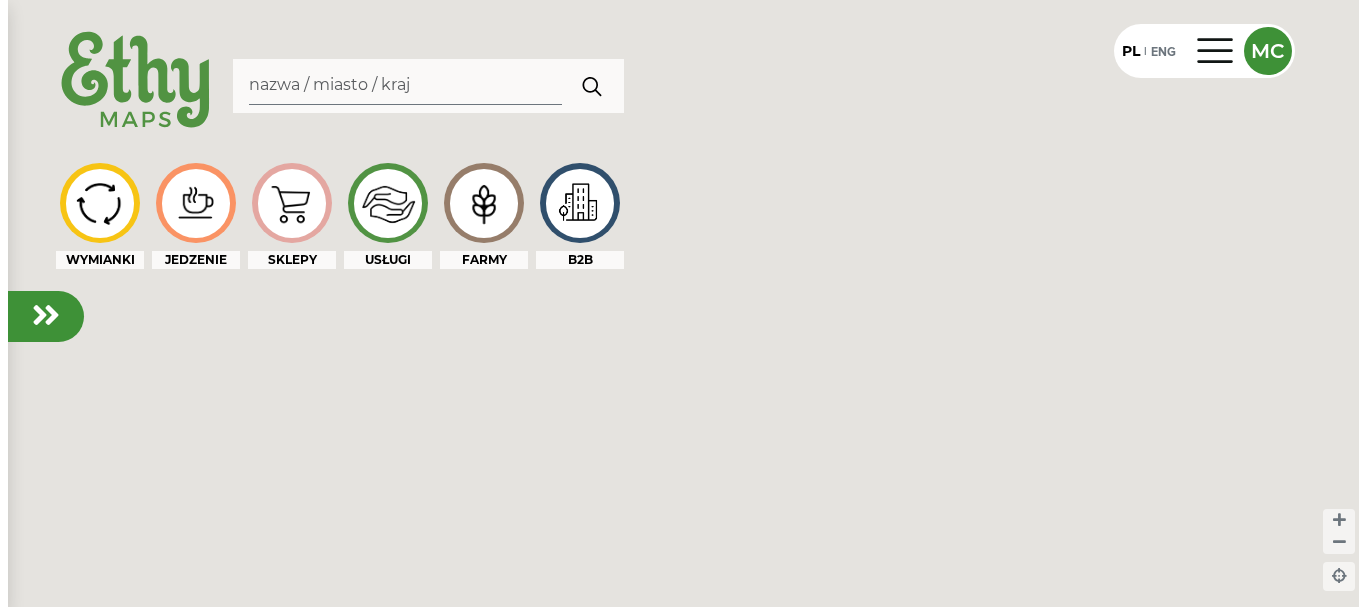 scroll, scrollTop: 0, scrollLeft: 0, axis: both 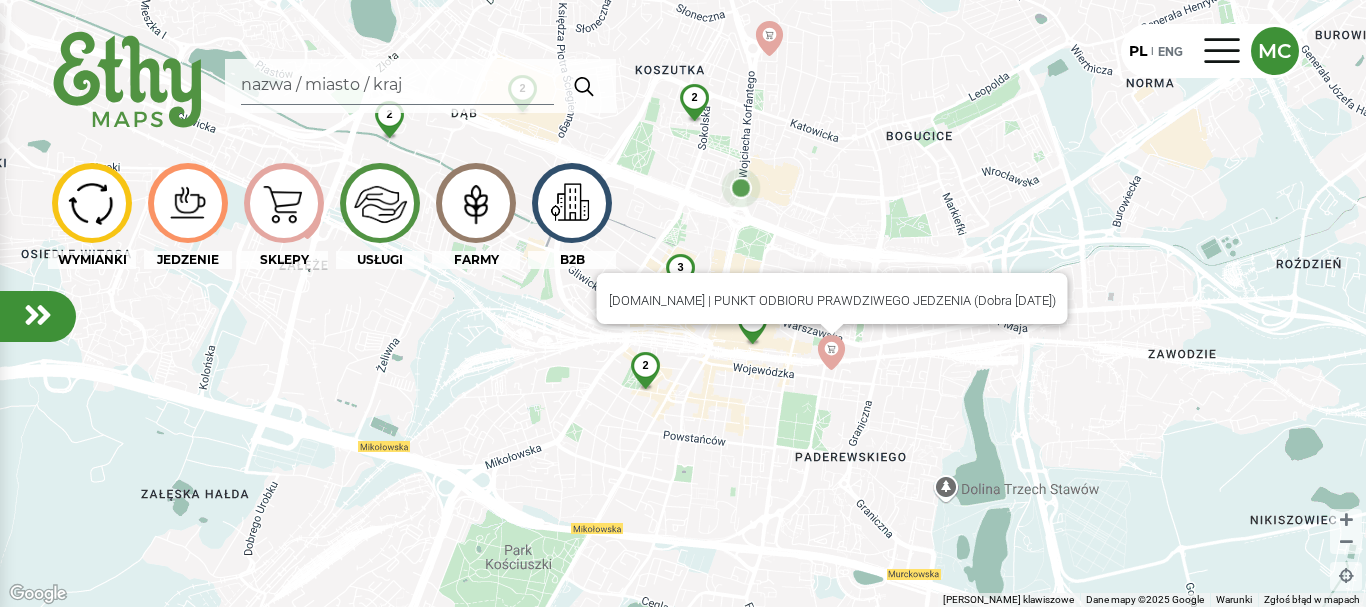 click 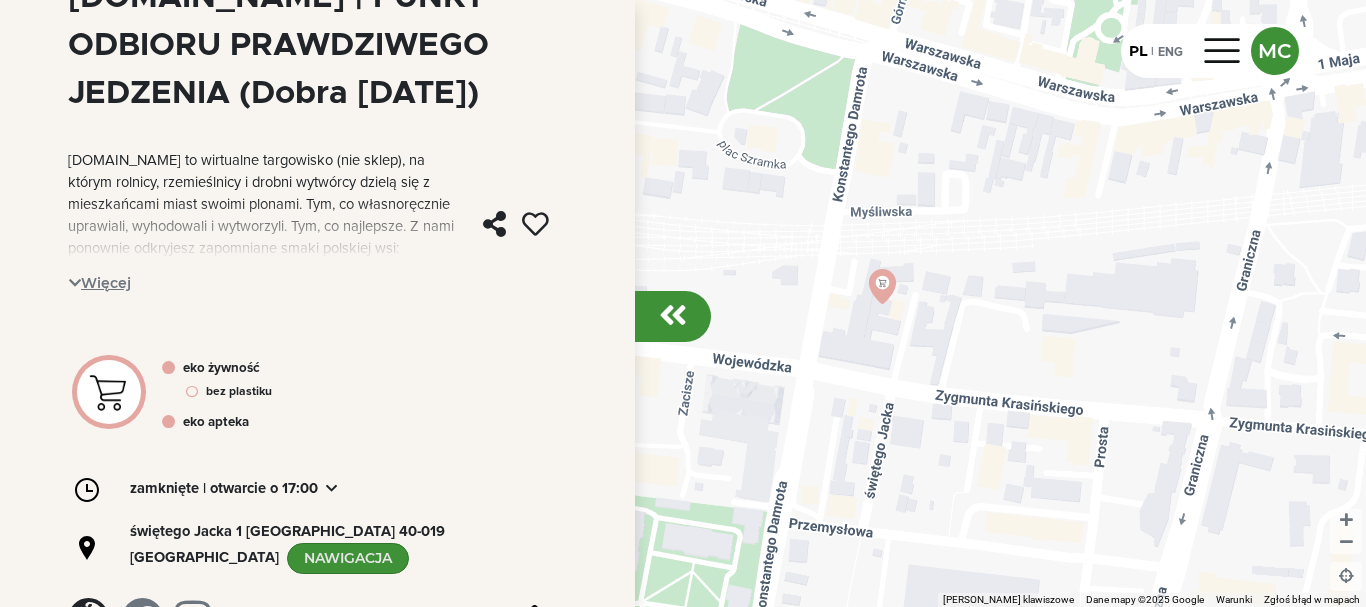 scroll, scrollTop: 367, scrollLeft: 0, axis: vertical 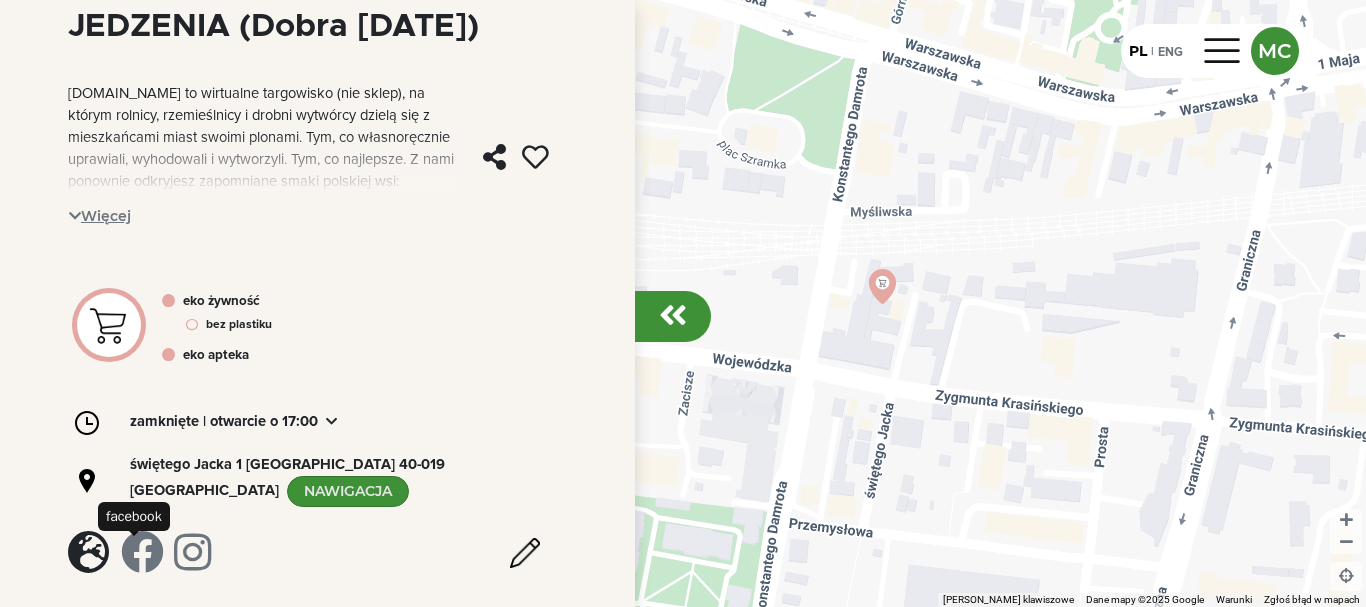 click 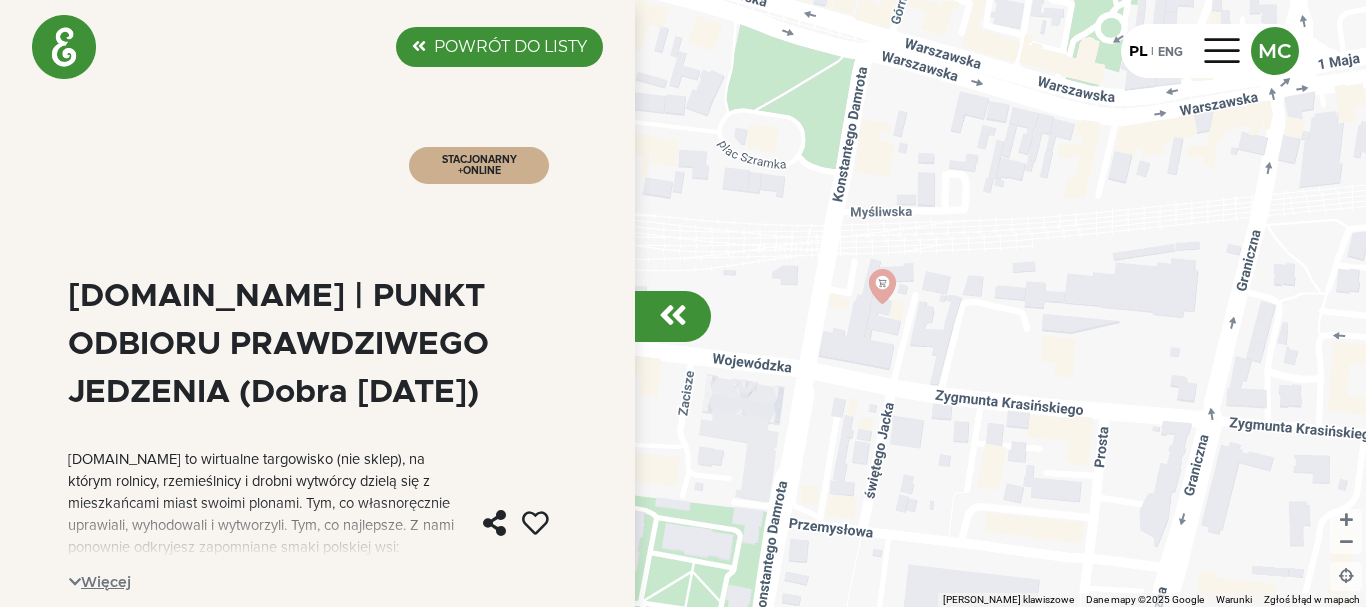 scroll, scrollTop: 0, scrollLeft: 0, axis: both 